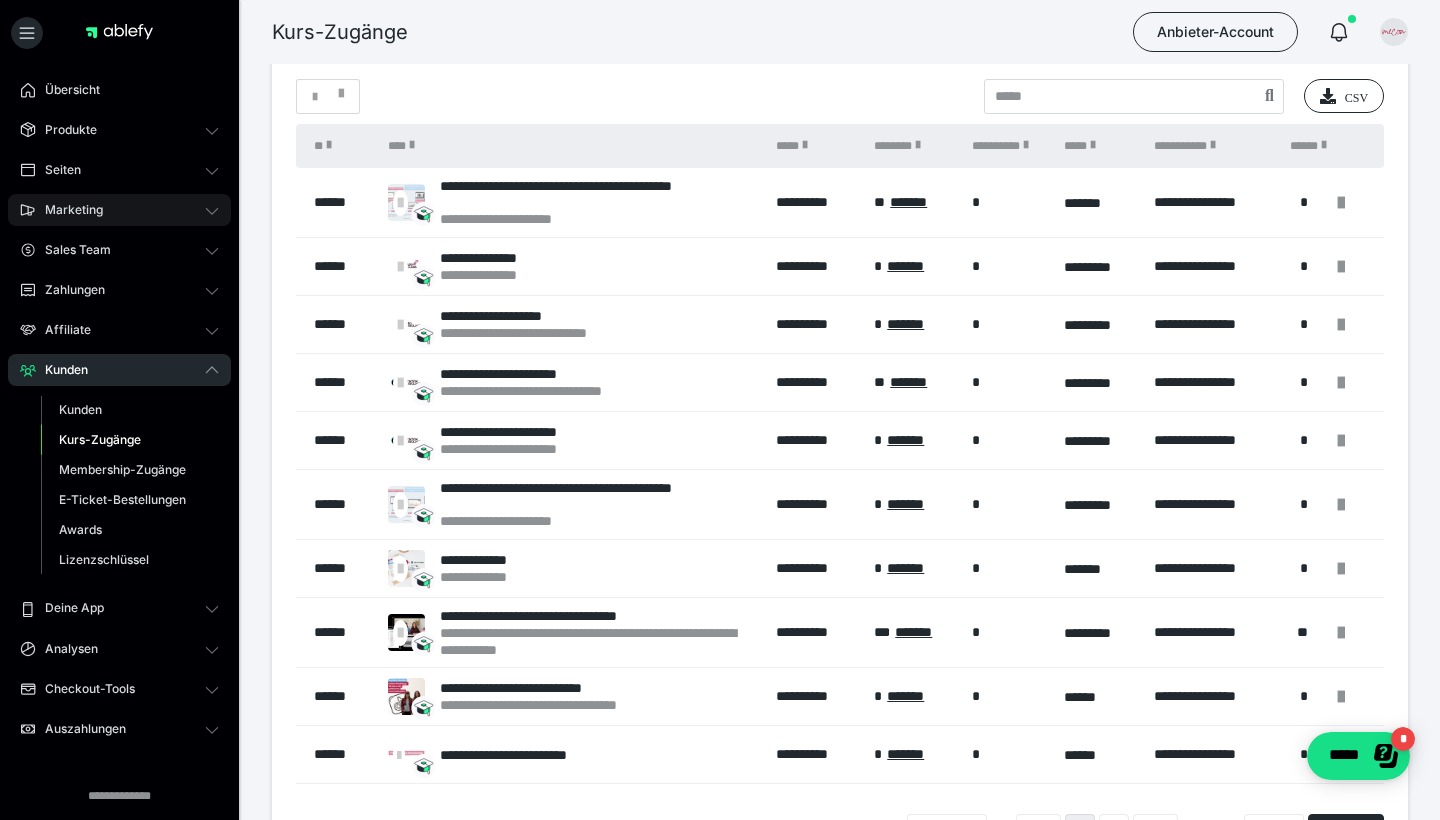 scroll, scrollTop: 0, scrollLeft: 0, axis: both 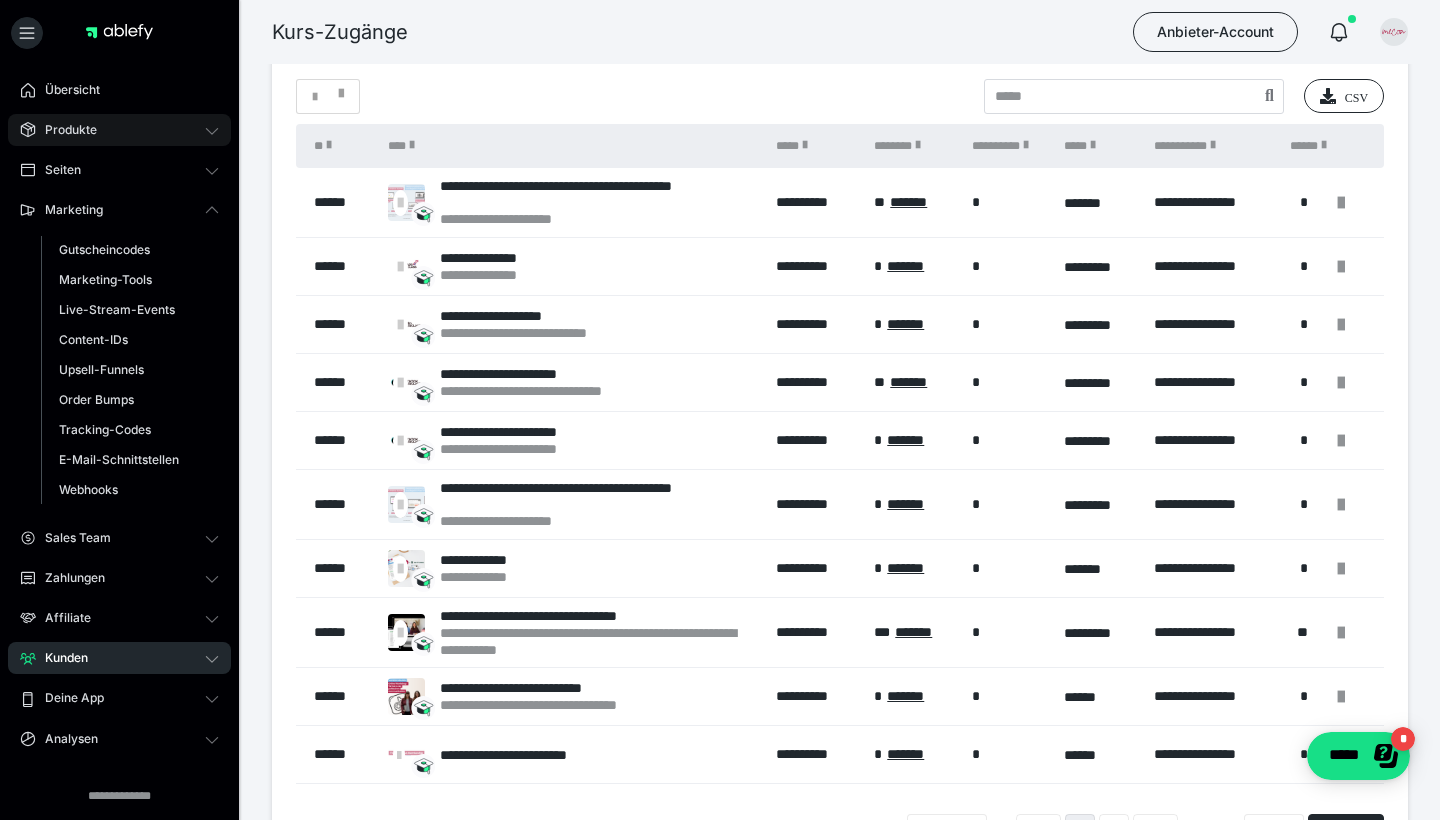click on "Produkte" at bounding box center (119, 130) 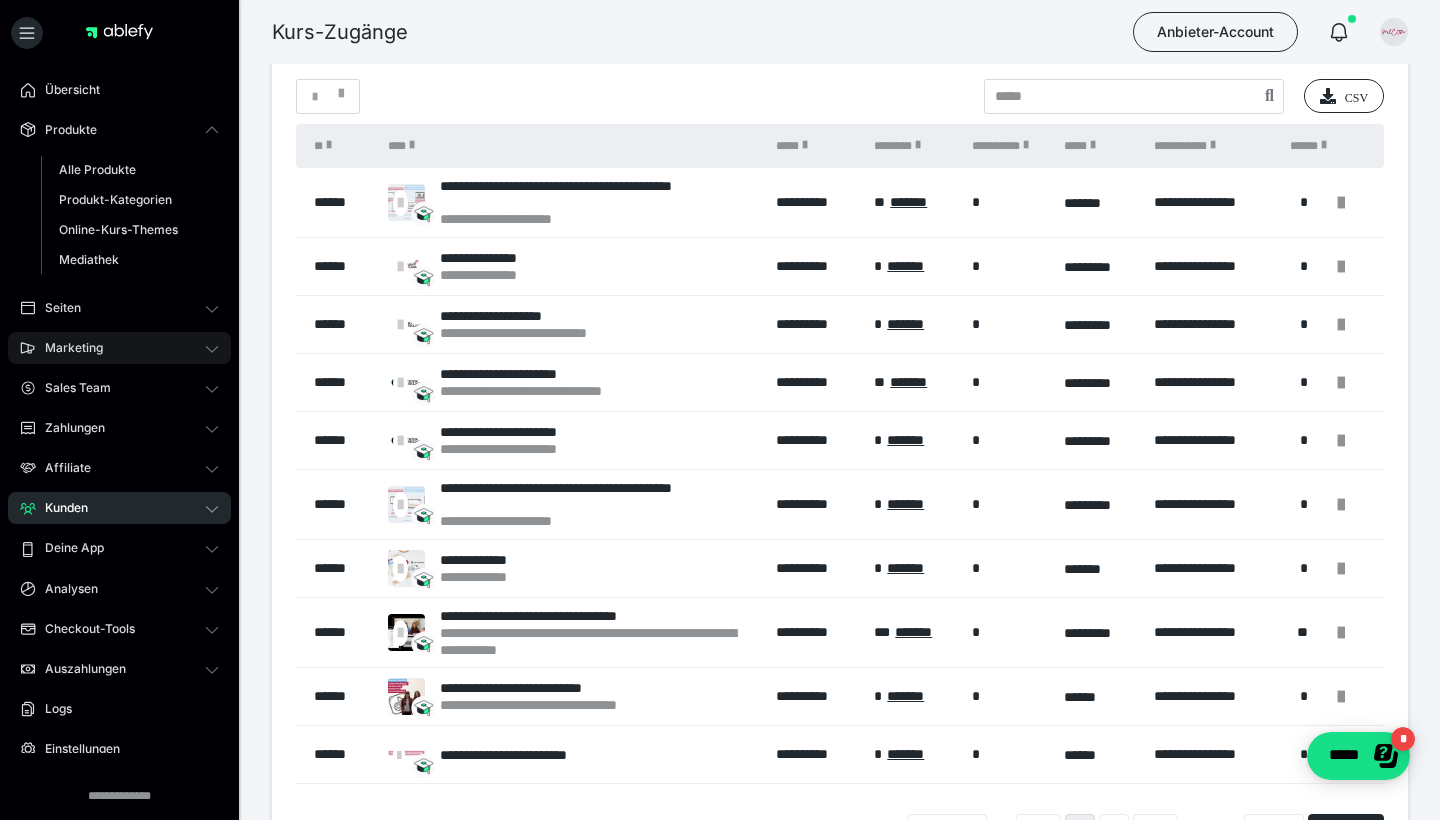click on "Marketing" at bounding box center (119, 348) 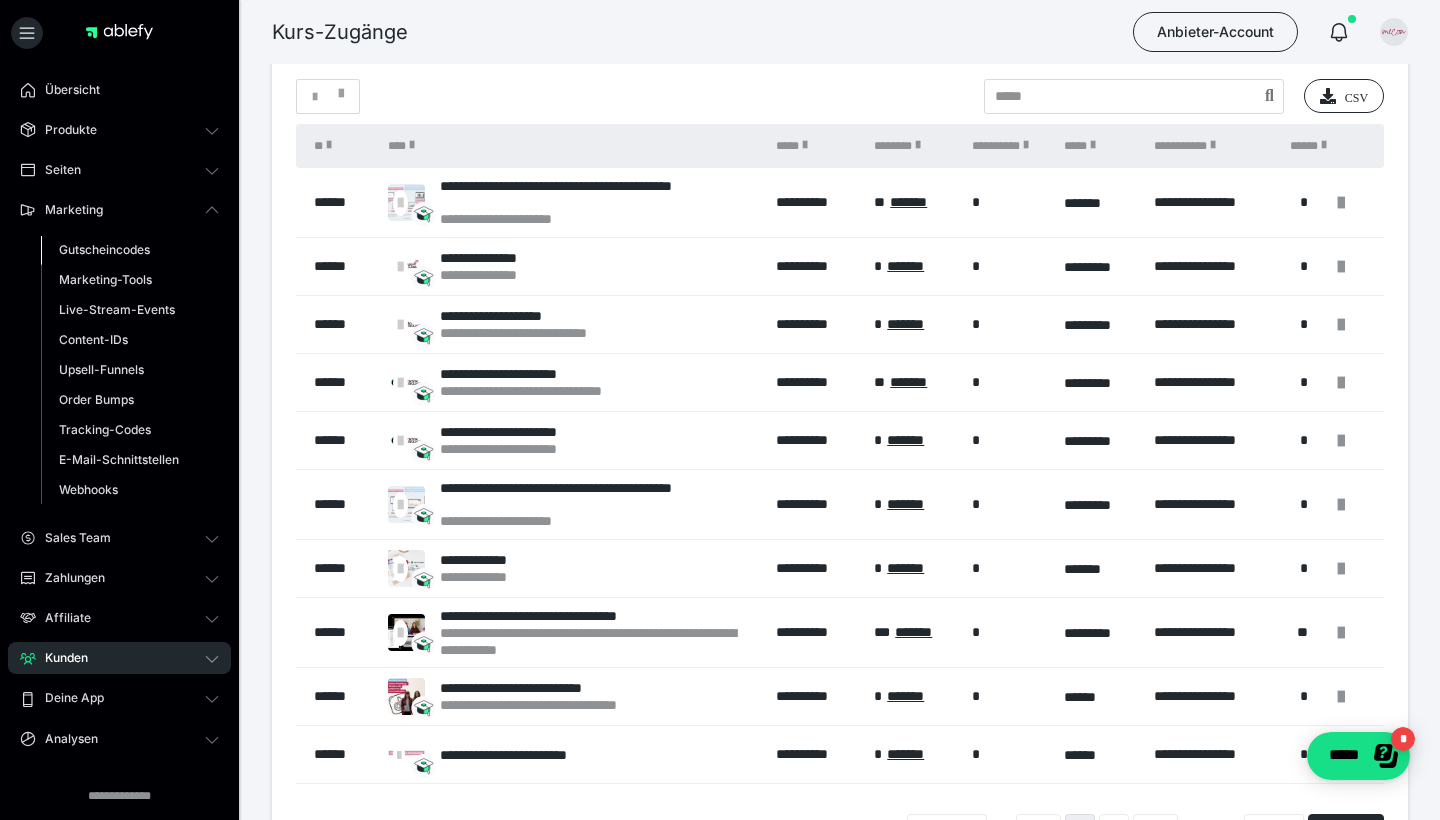 click on "Gutscheincodes" at bounding box center (104, 249) 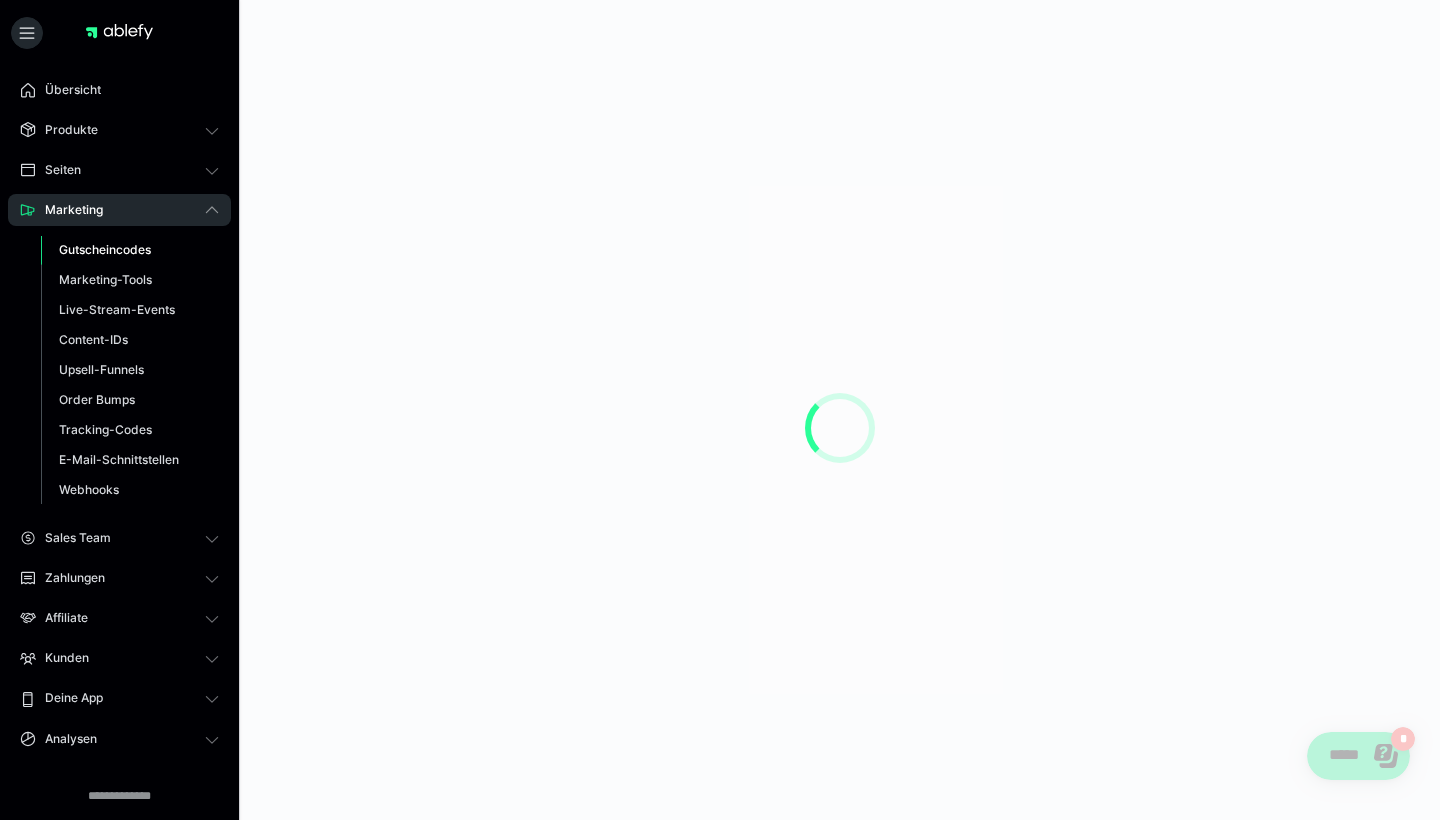 scroll, scrollTop: 0, scrollLeft: 0, axis: both 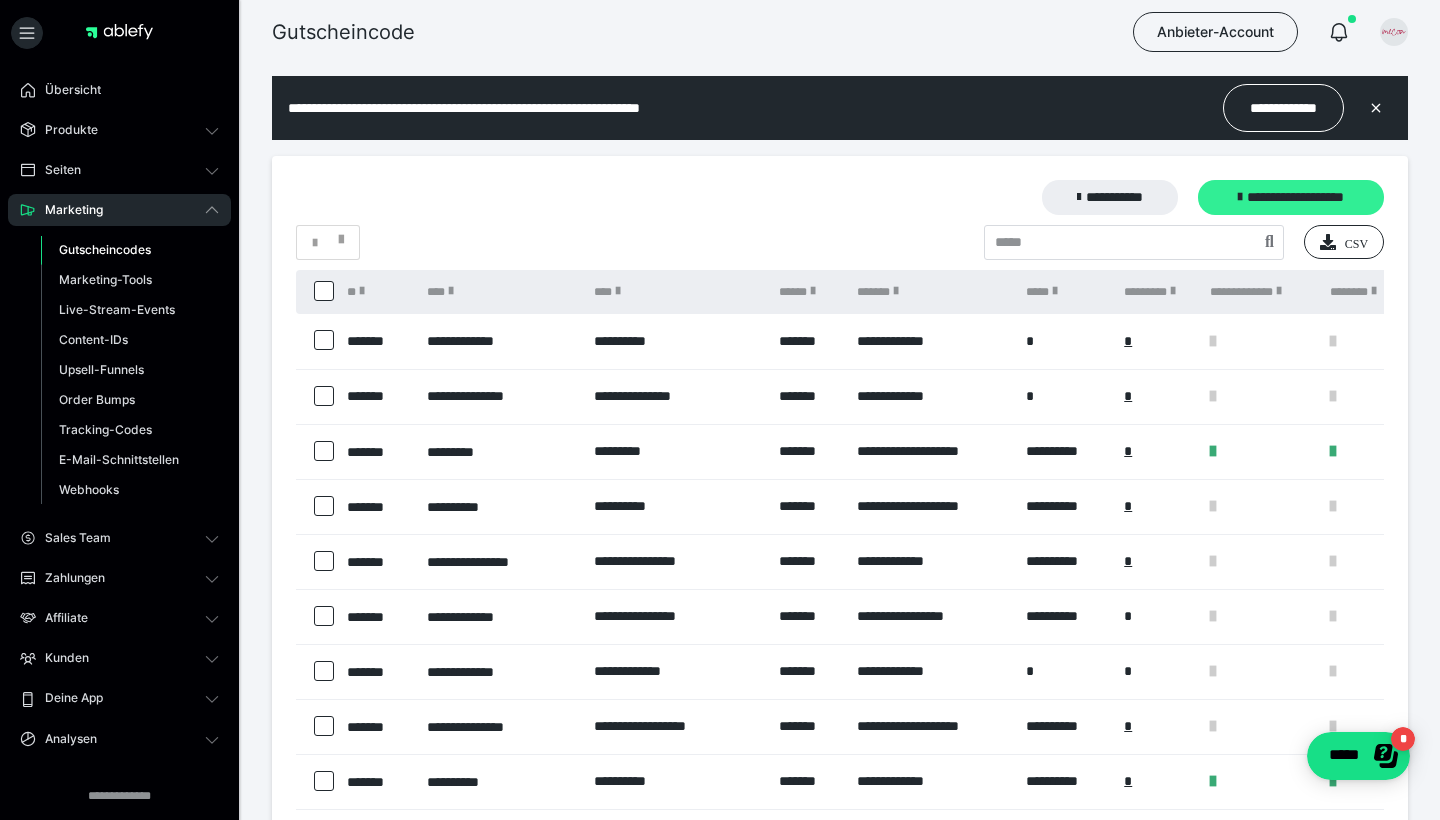 click on "**********" at bounding box center [1291, 197] 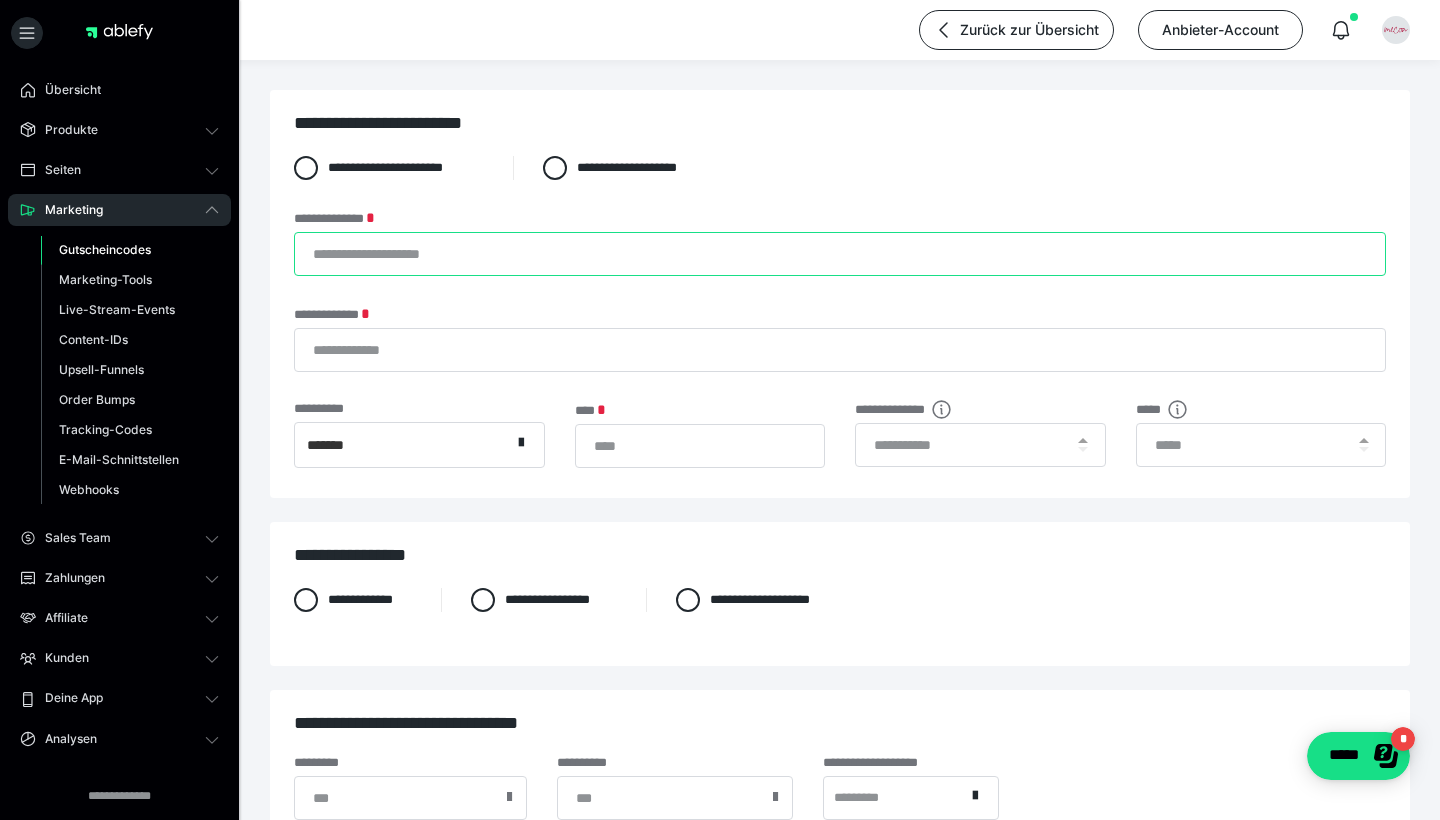 click on "**********" at bounding box center [840, 254] 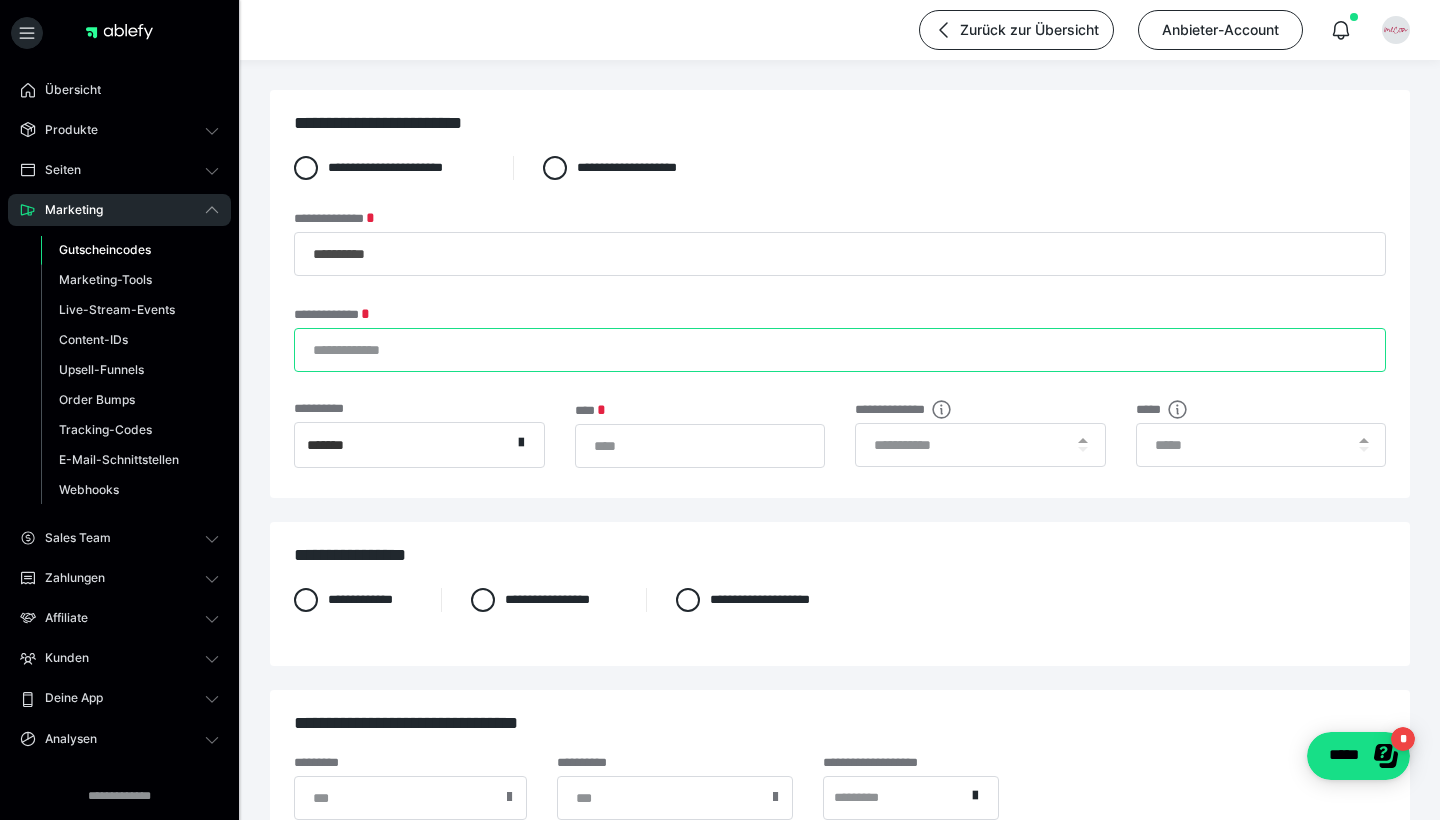 click on "**********" at bounding box center (840, 350) 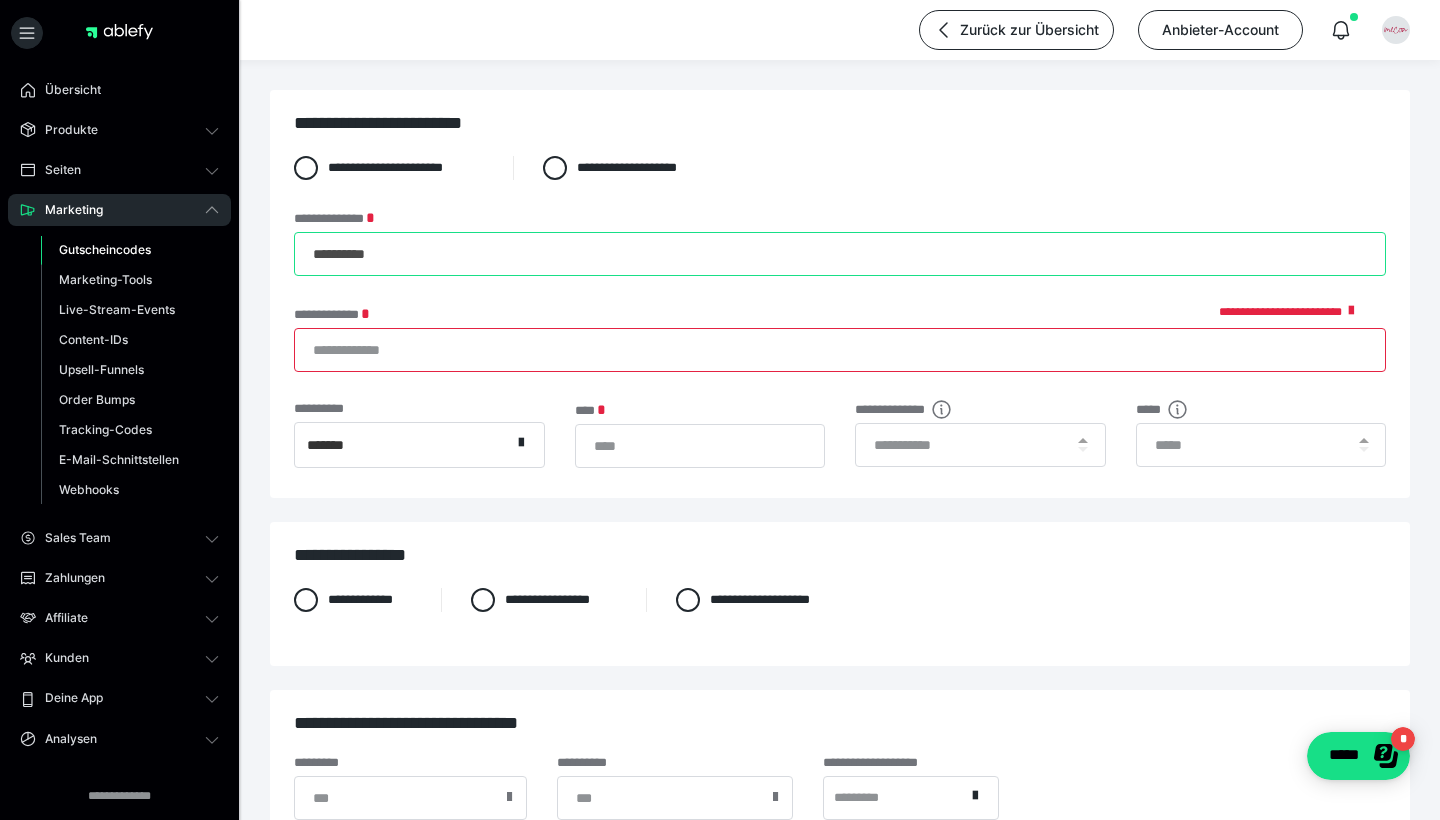 click on "**********" at bounding box center [840, 254] 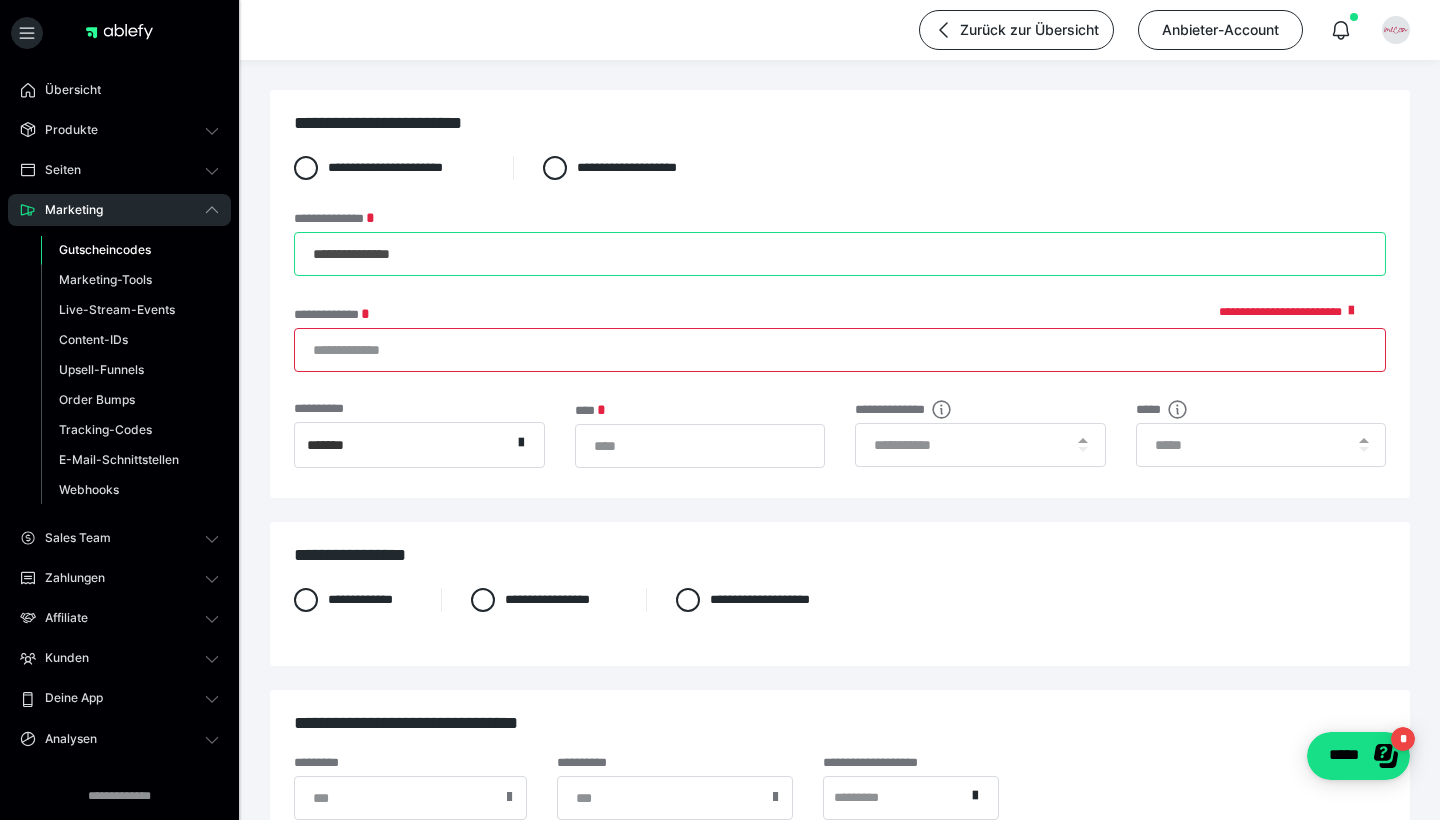 type on "**********" 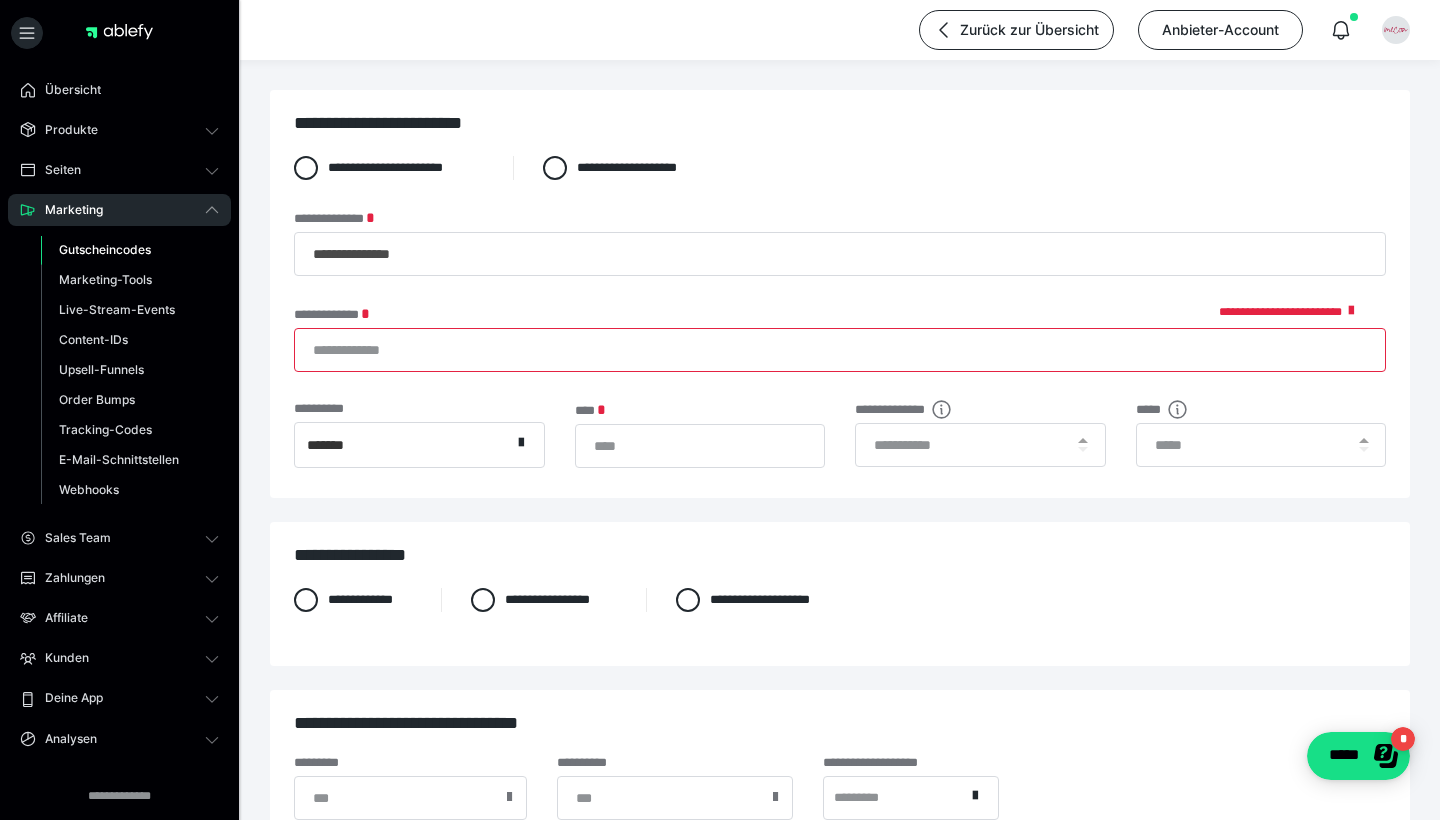 click on "**********" at bounding box center (840, 350) 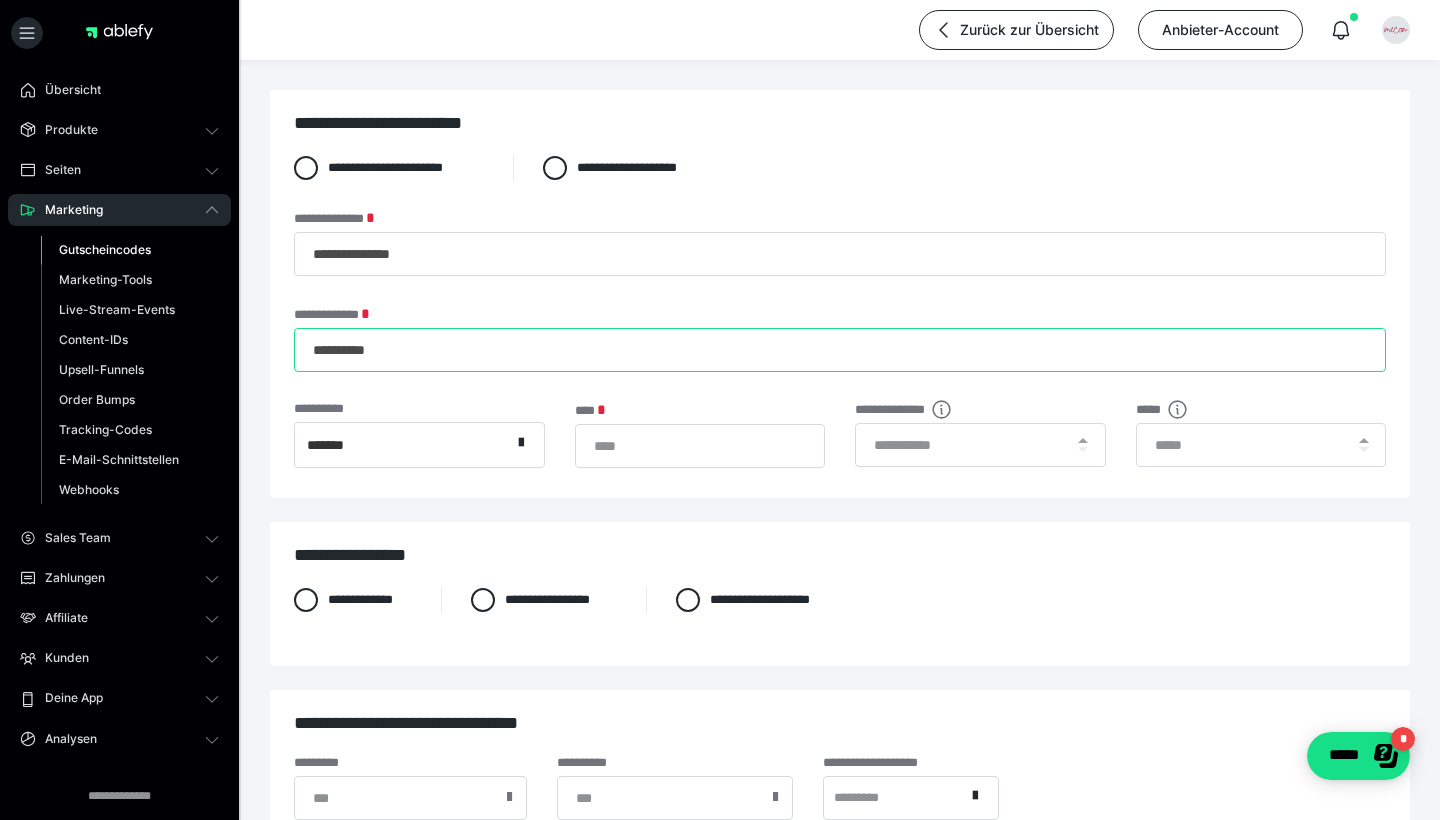 type on "**********" 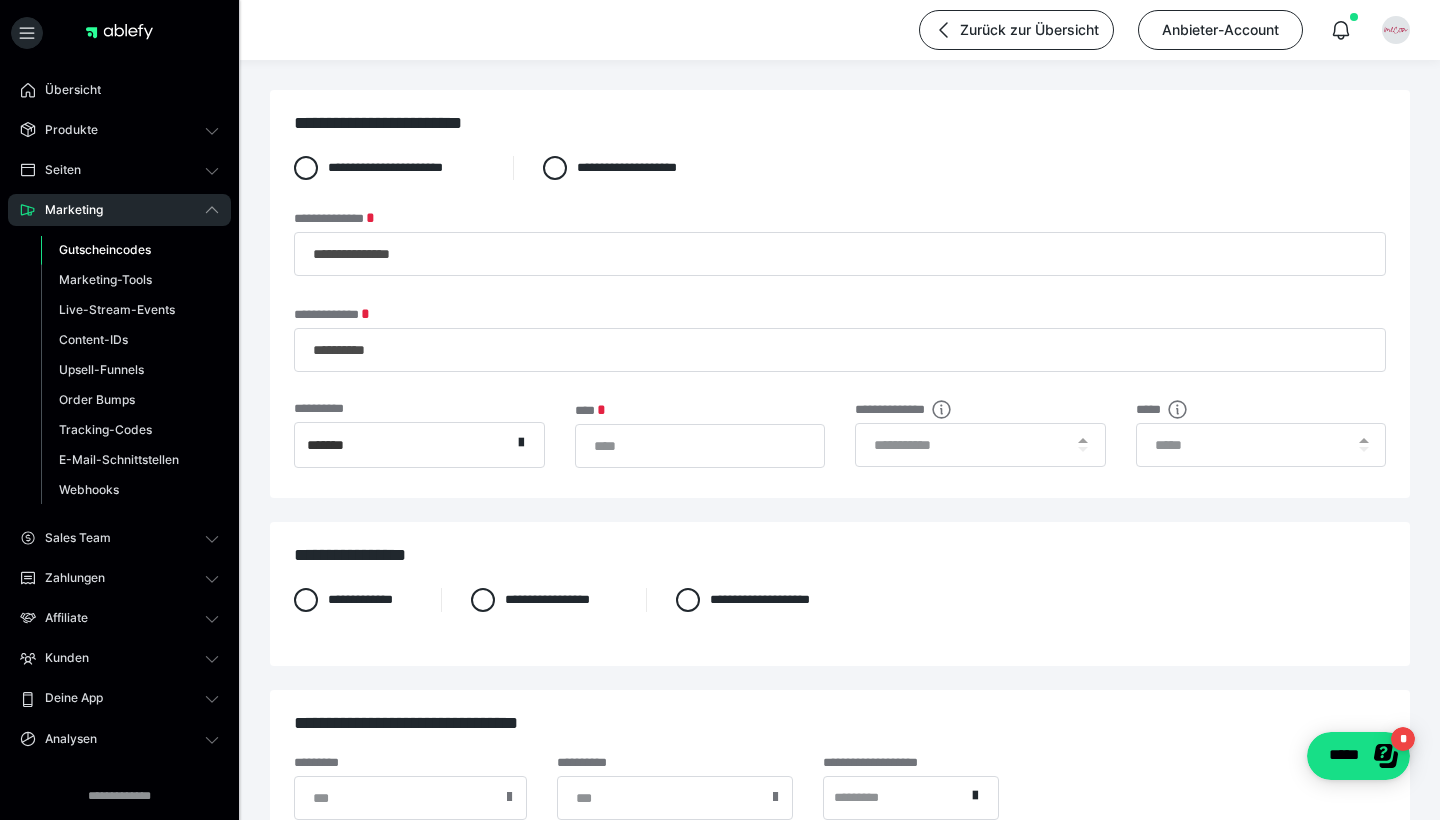 click on "*******" at bounding box center (403, 445) 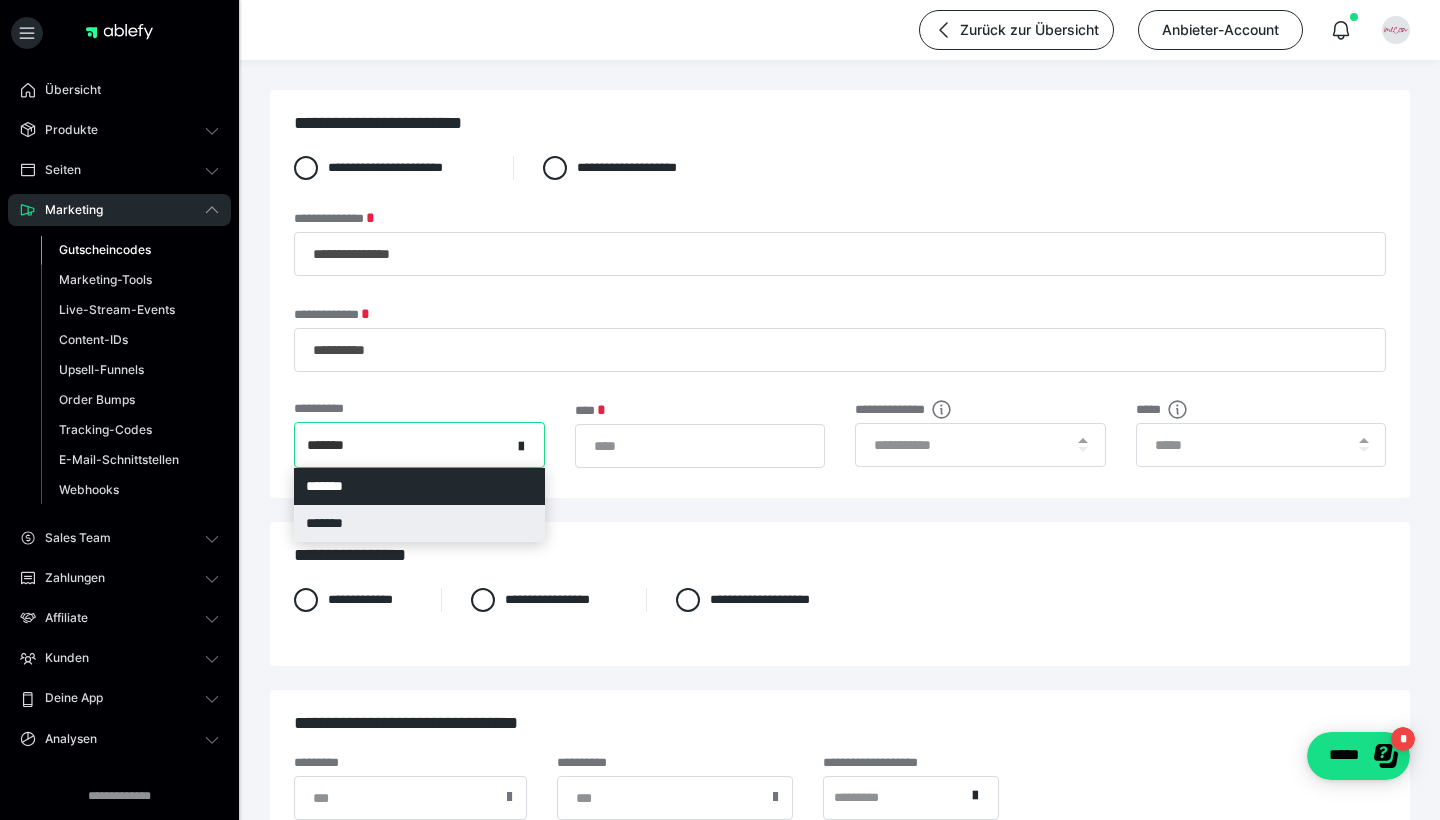 click on "*******" at bounding box center (419, 523) 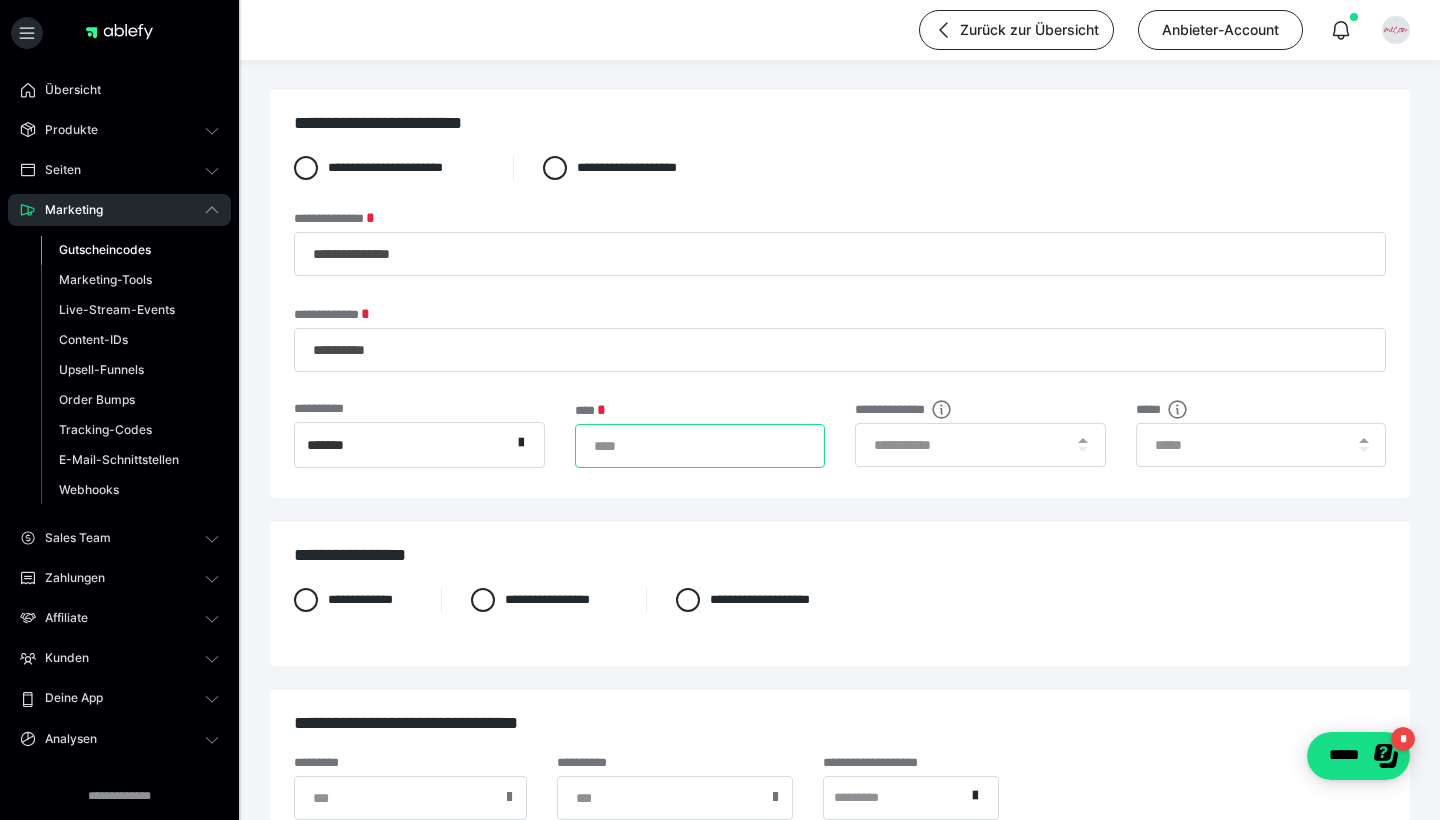 click on "*" at bounding box center (700, 446) 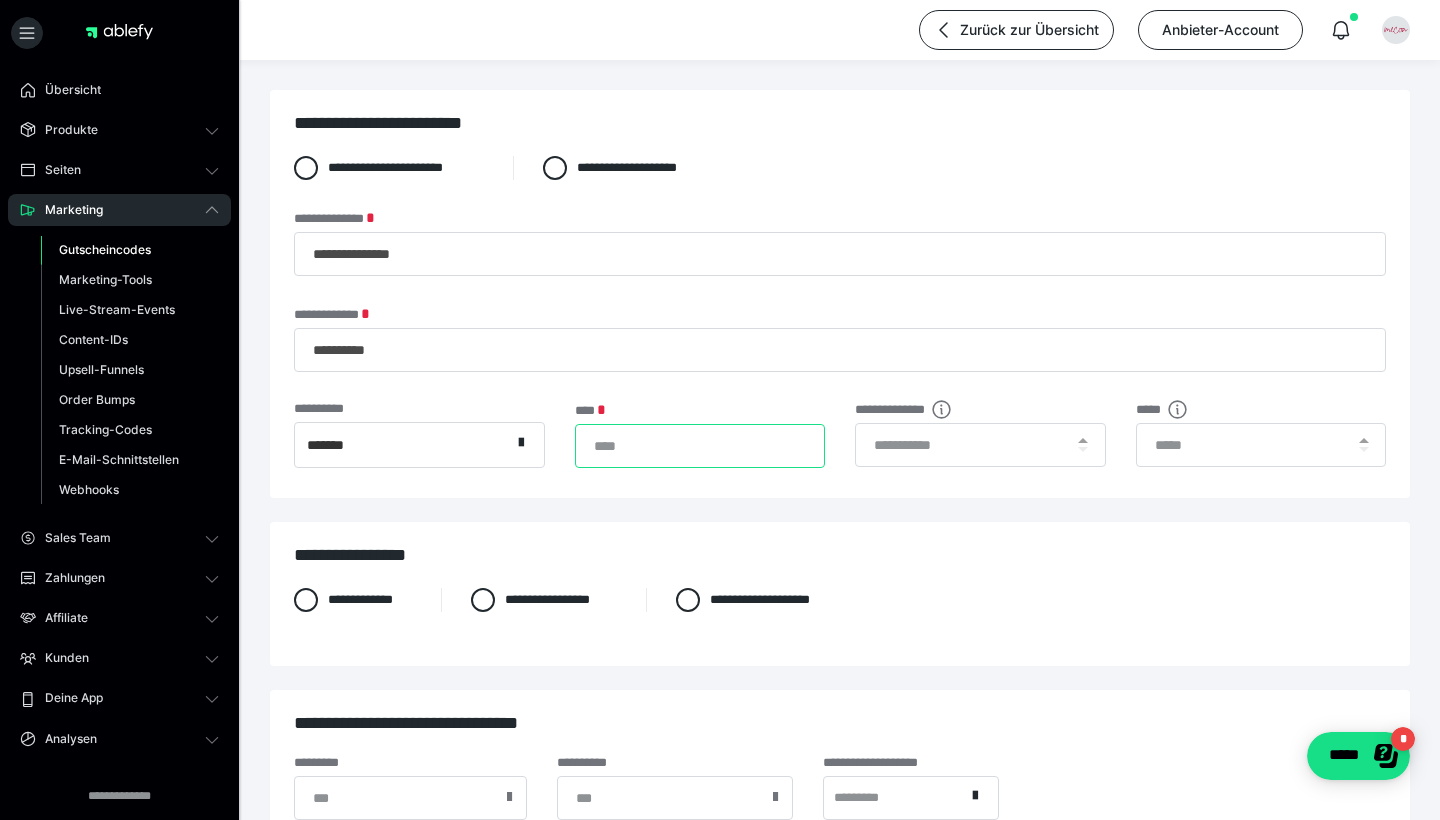 type on "***" 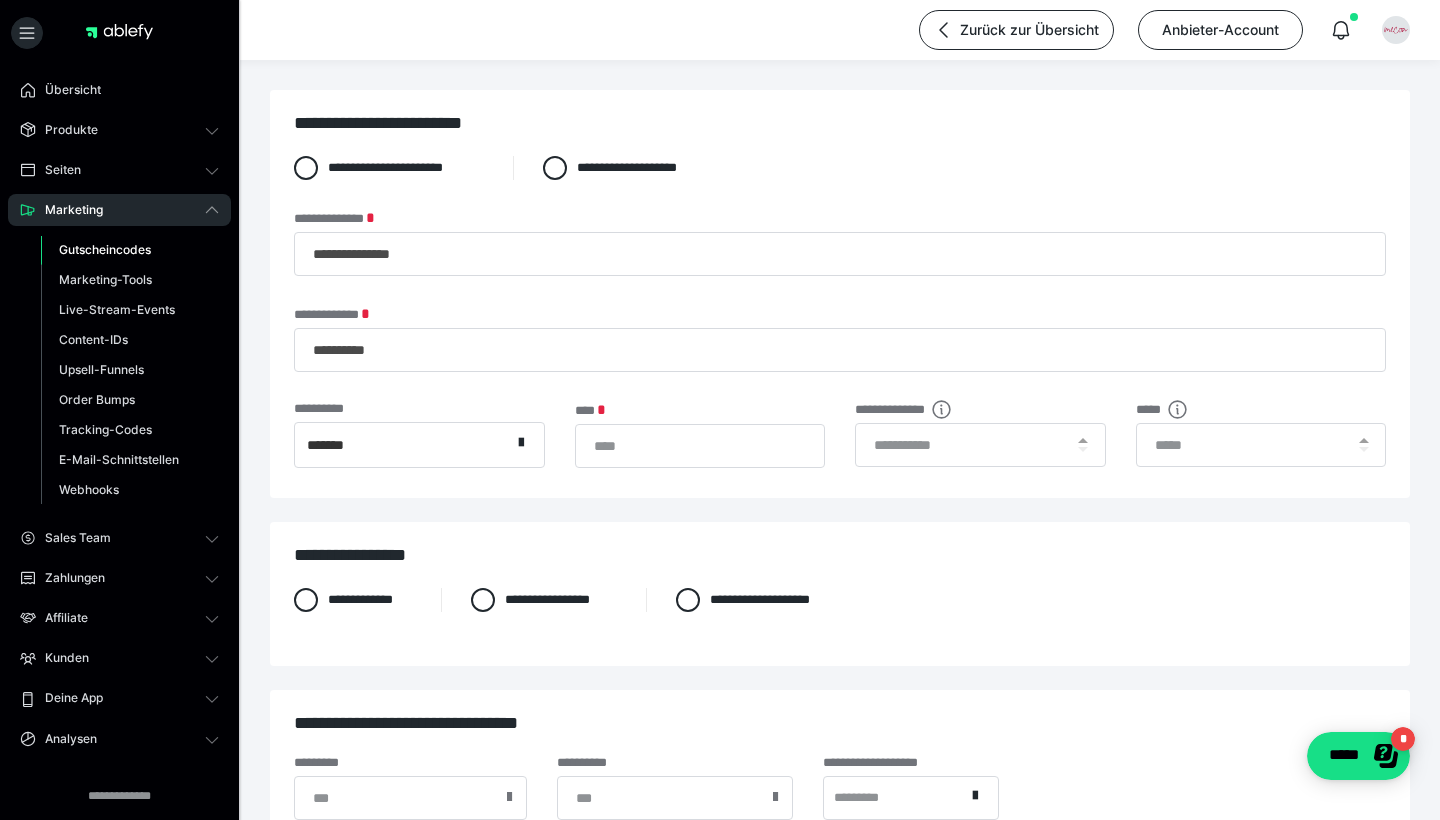 click on "**********" at bounding box center [840, 594] 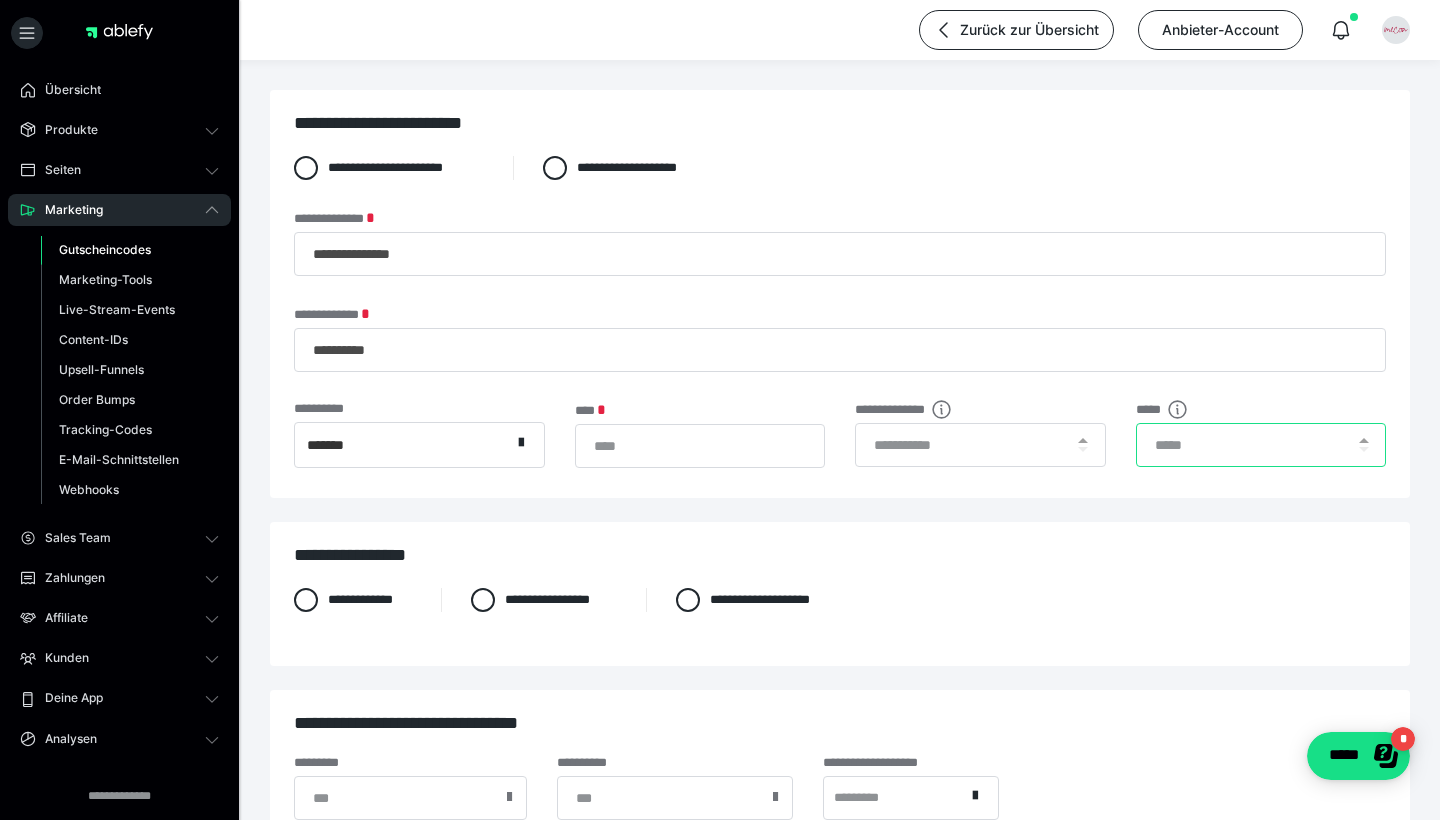 click at bounding box center [1261, 445] 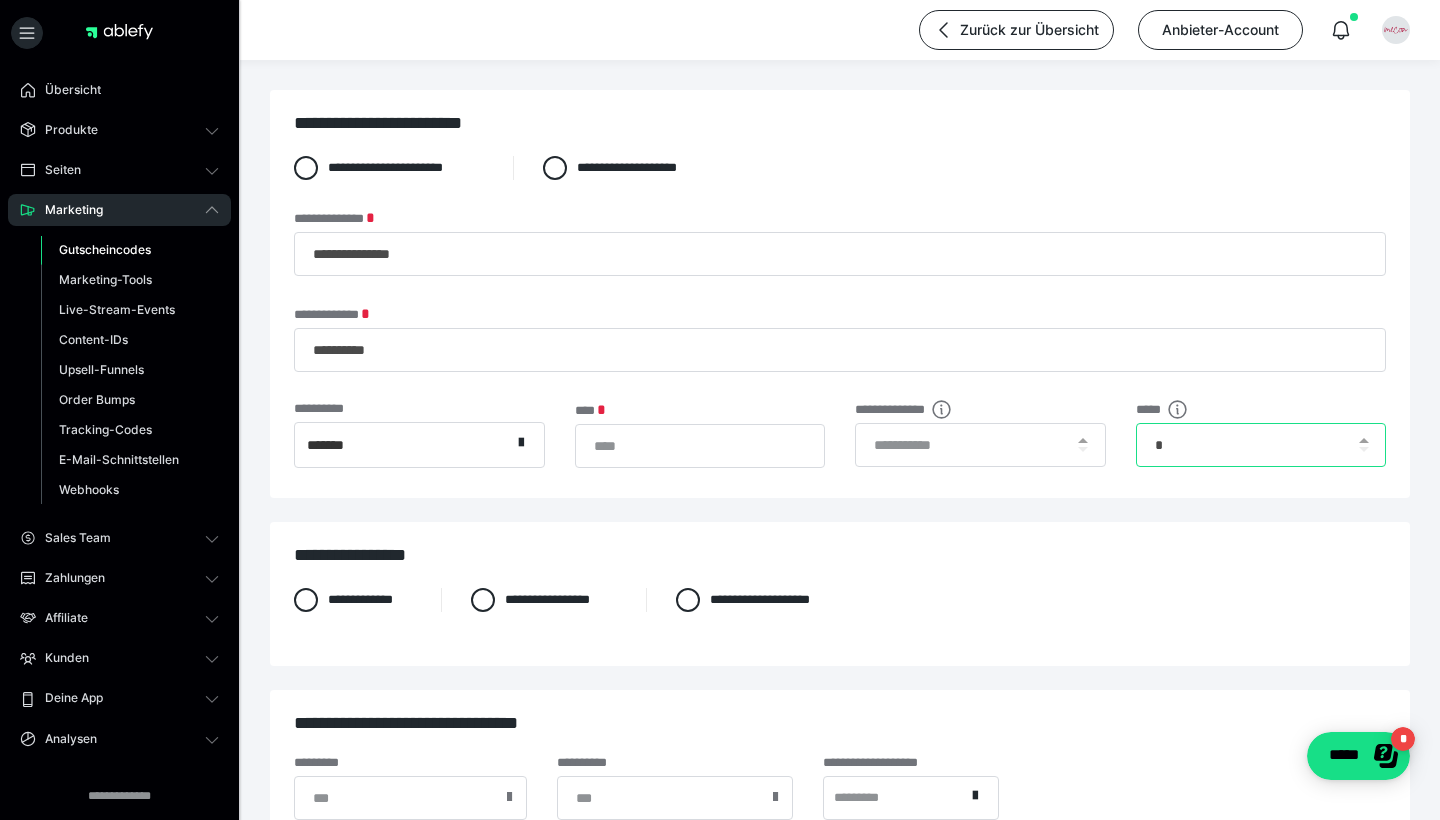 type on "*" 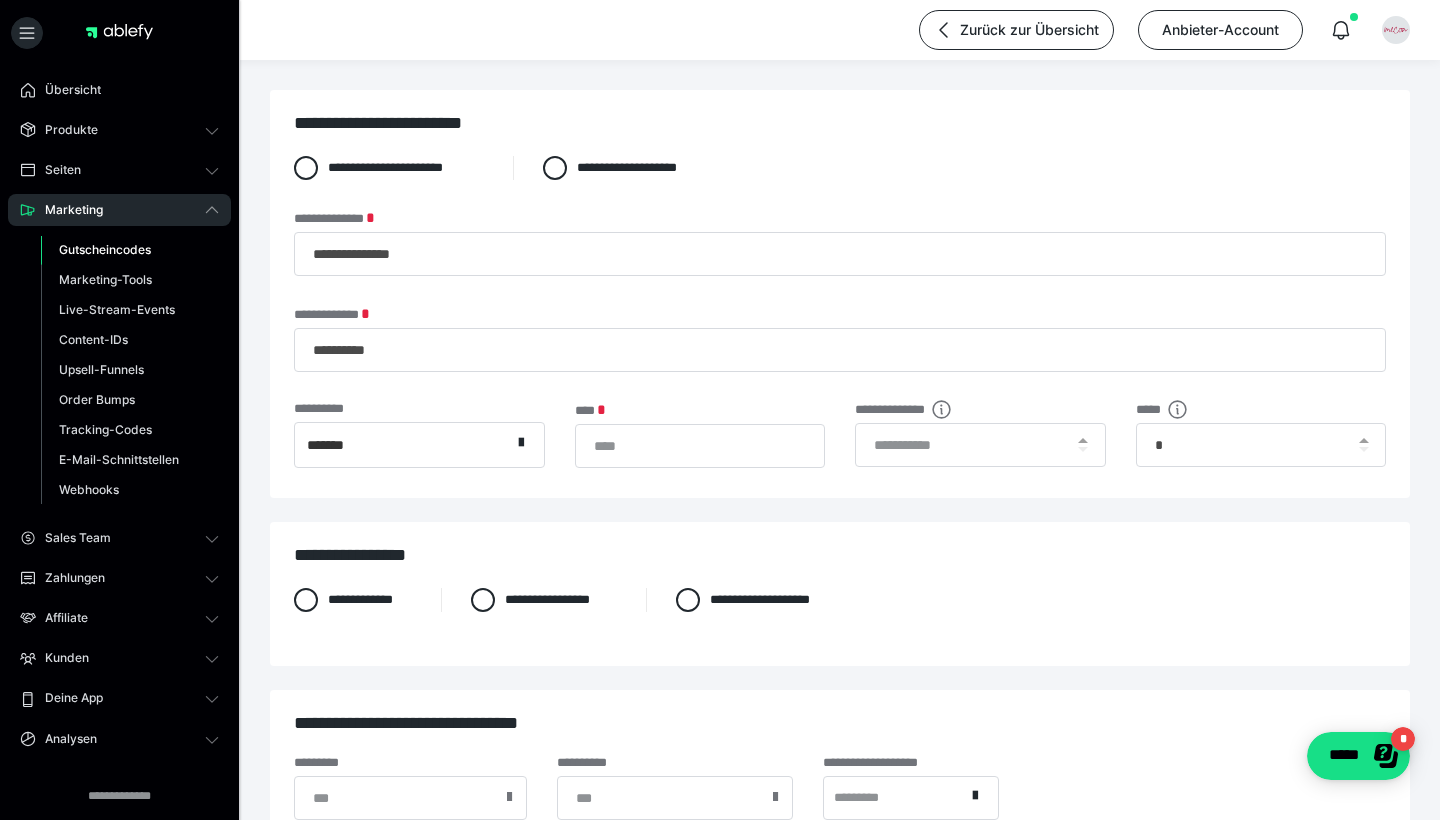 click on "**********" at bounding box center (840, 555) 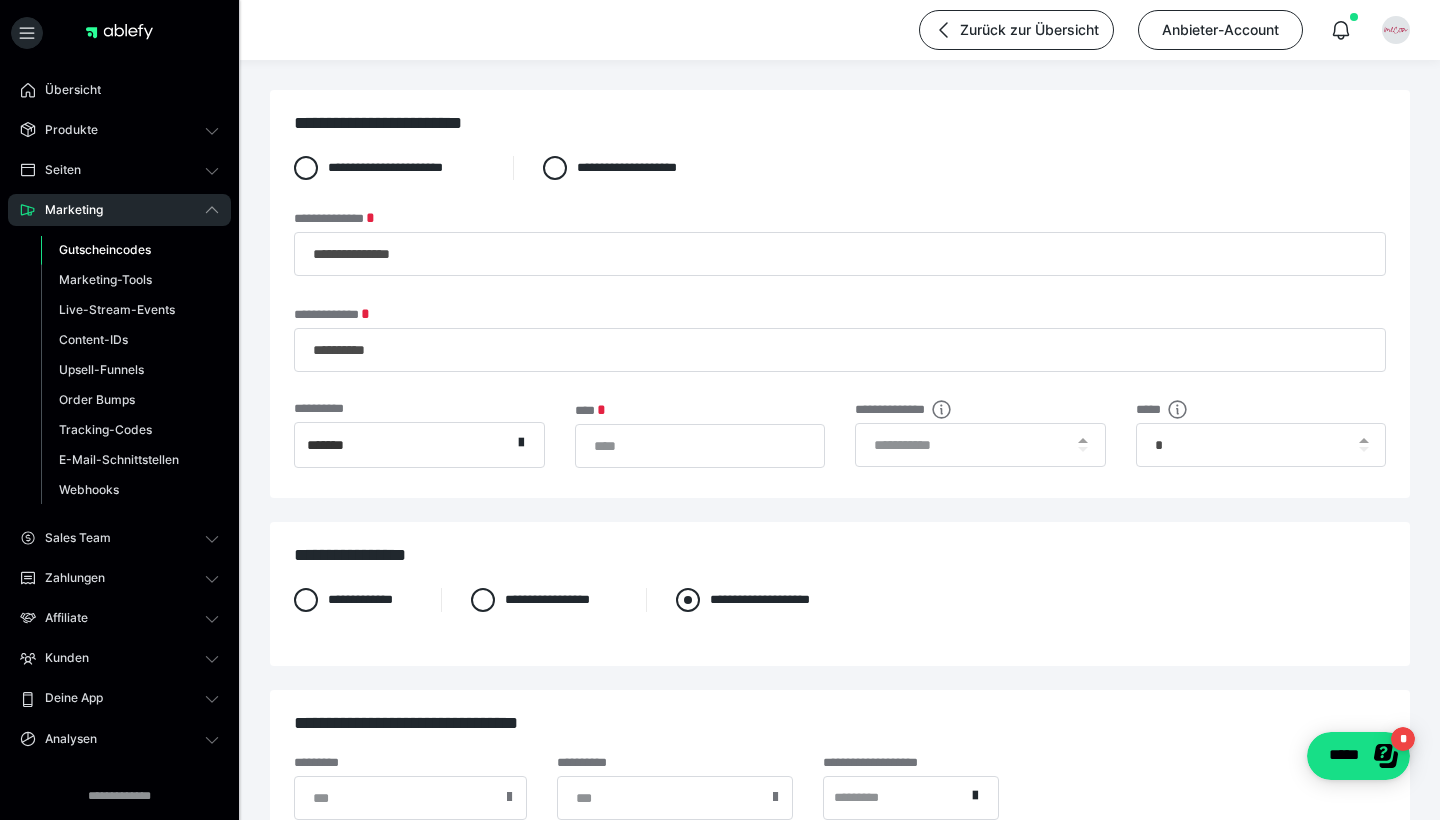 click on "**********" at bounding box center [763, 600] 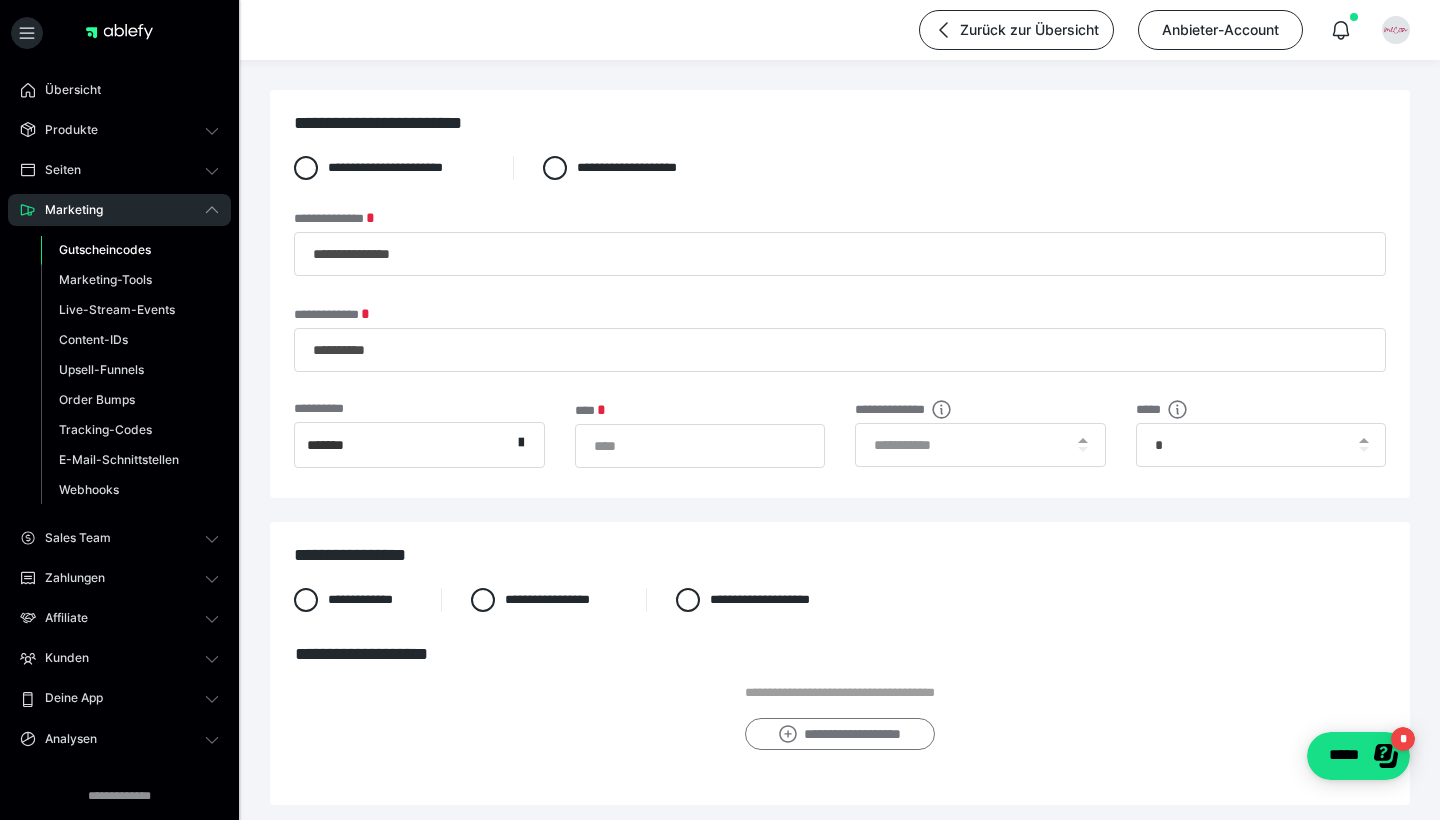 click on "**********" at bounding box center (839, 734) 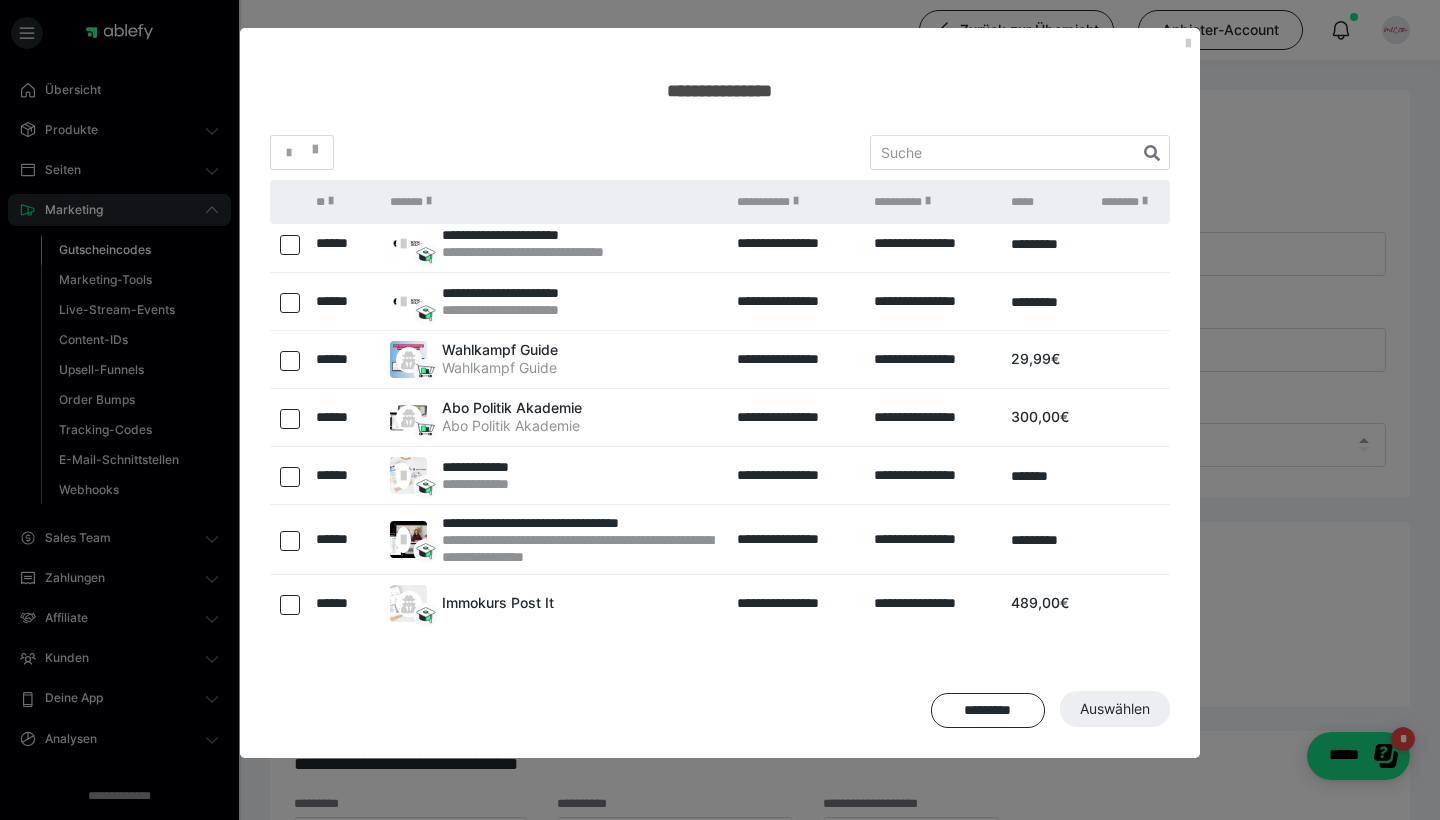 scroll, scrollTop: 213, scrollLeft: 0, axis: vertical 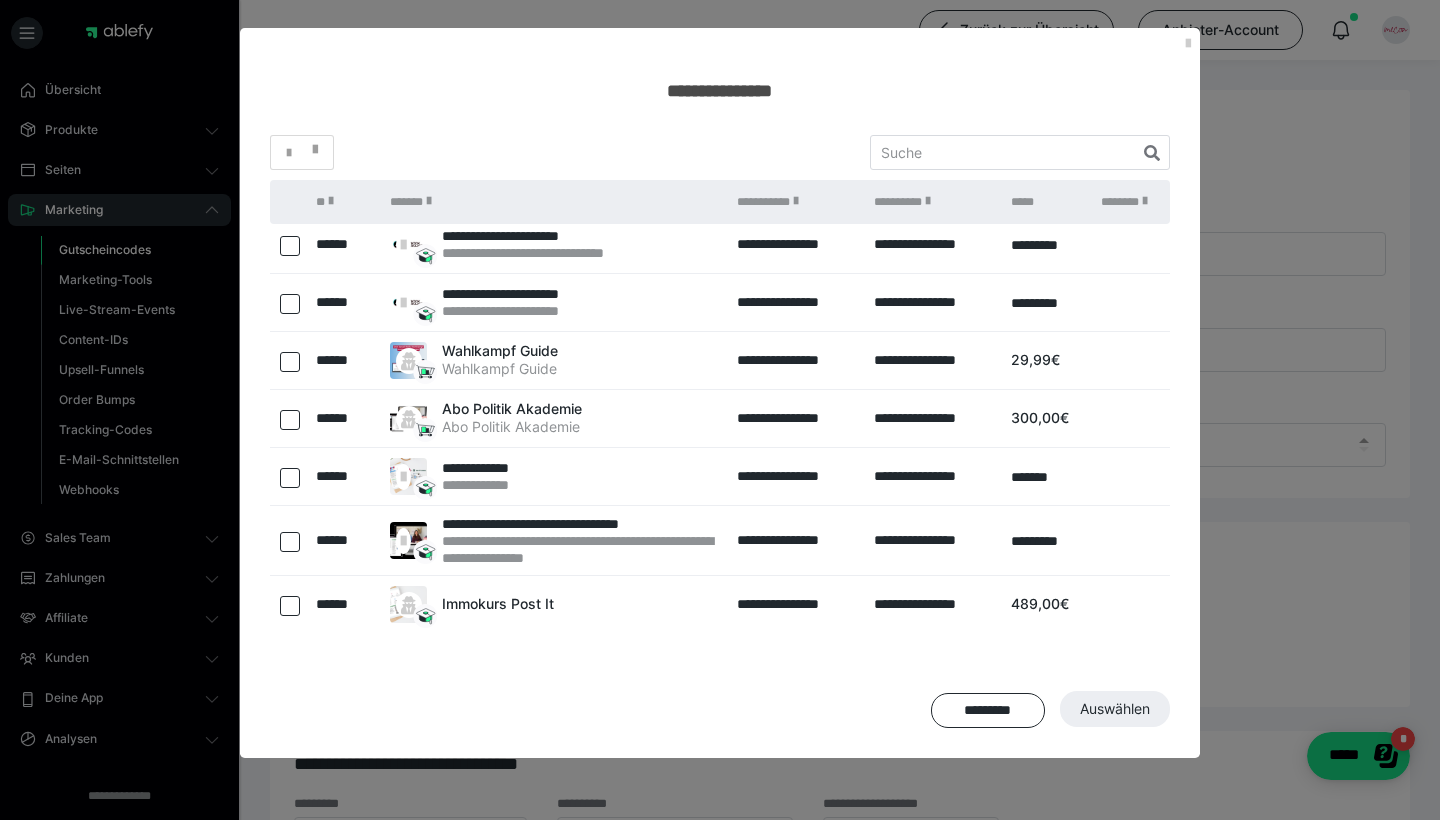 click at bounding box center (290, 542) 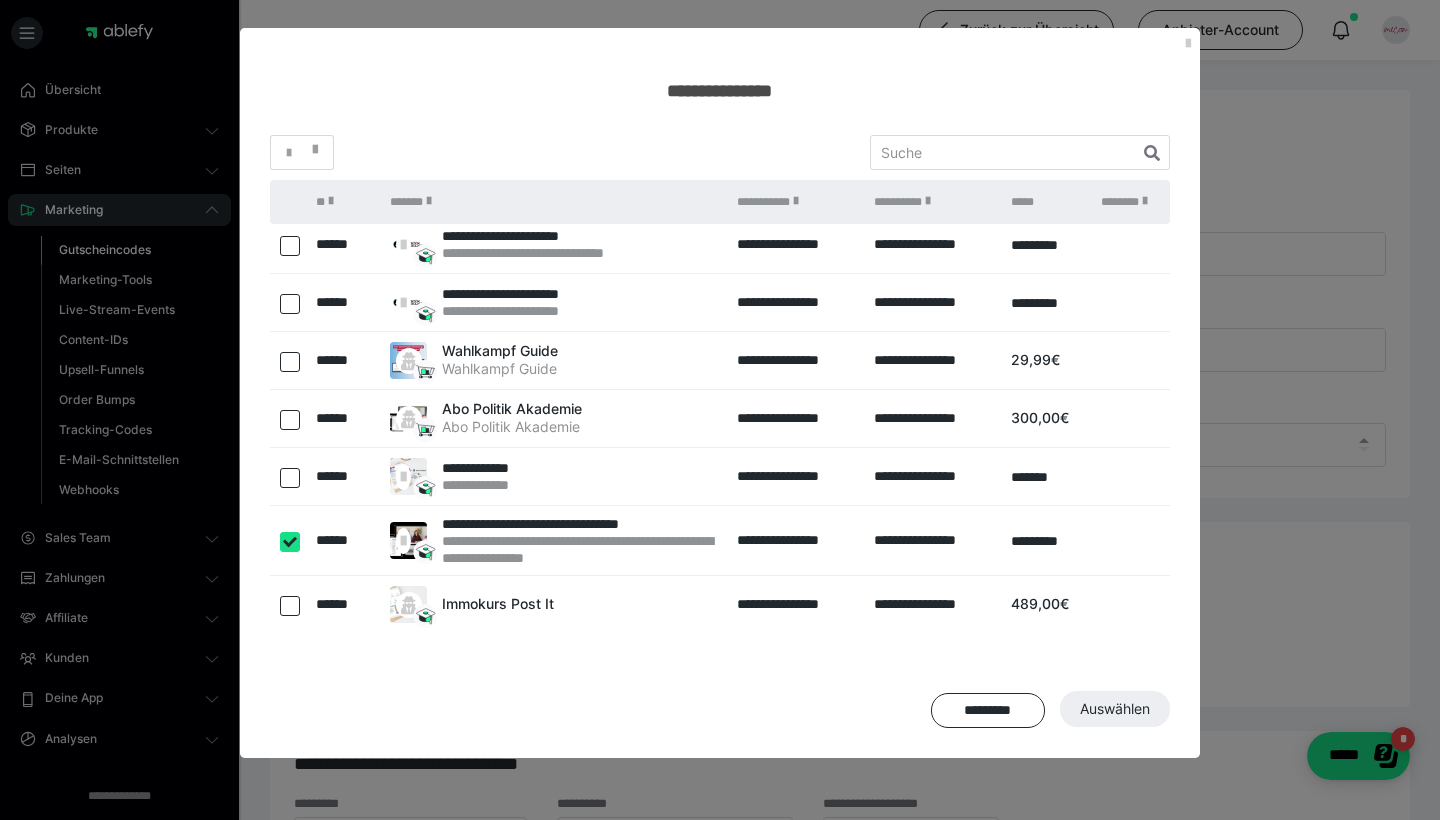 checkbox on "****" 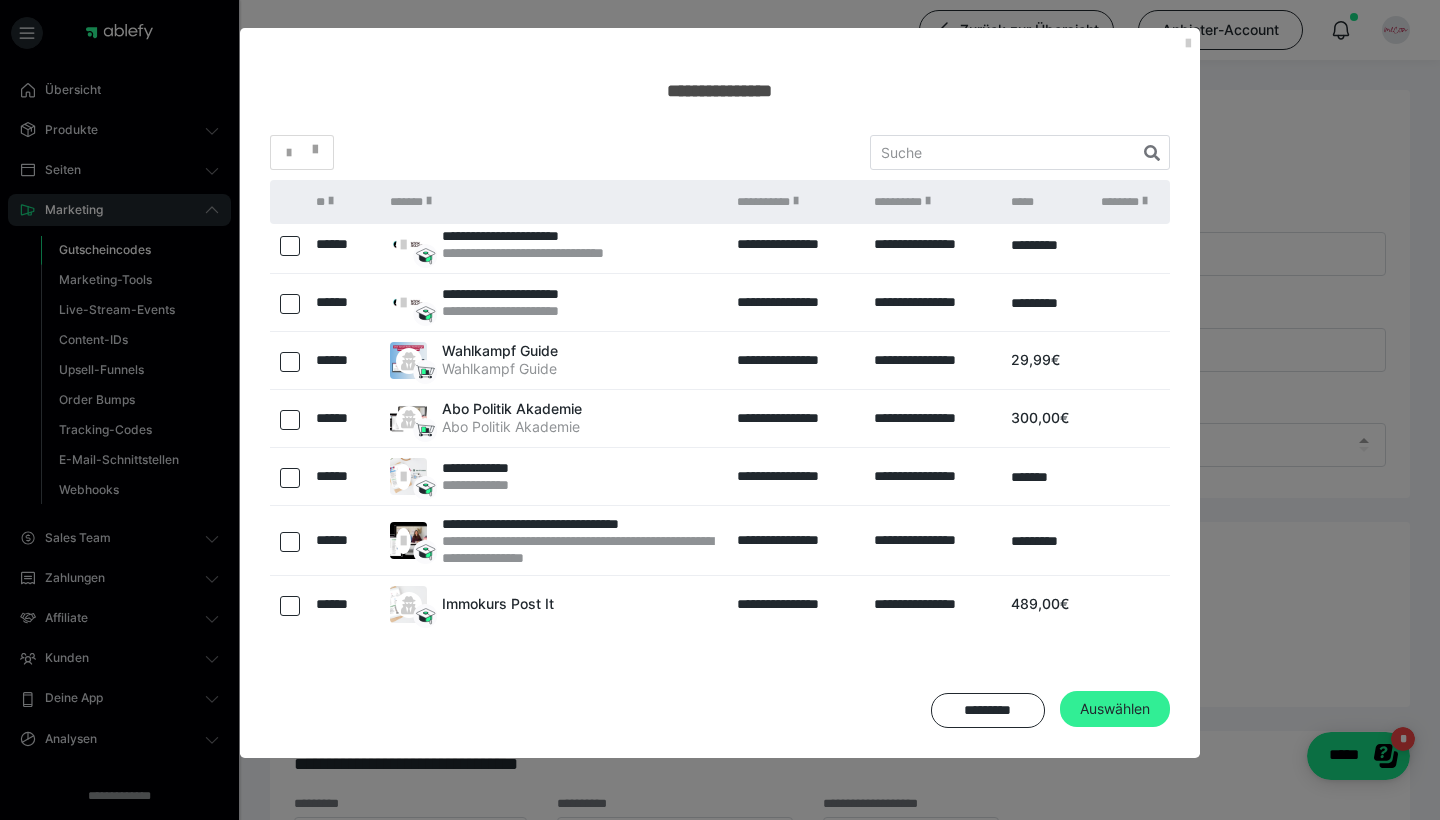 click on "Auswählen" at bounding box center (1115, 709) 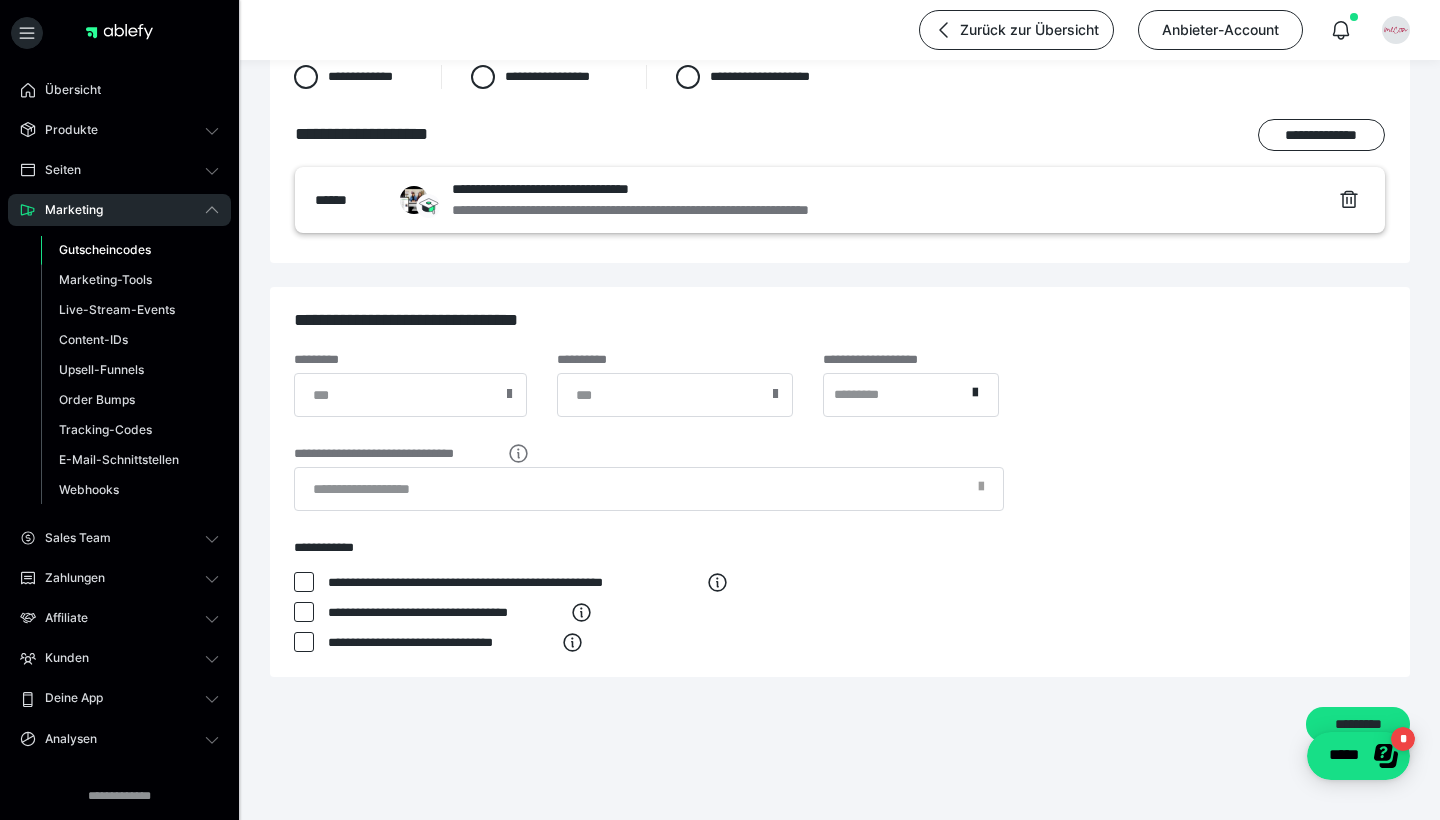 scroll, scrollTop: 524, scrollLeft: 0, axis: vertical 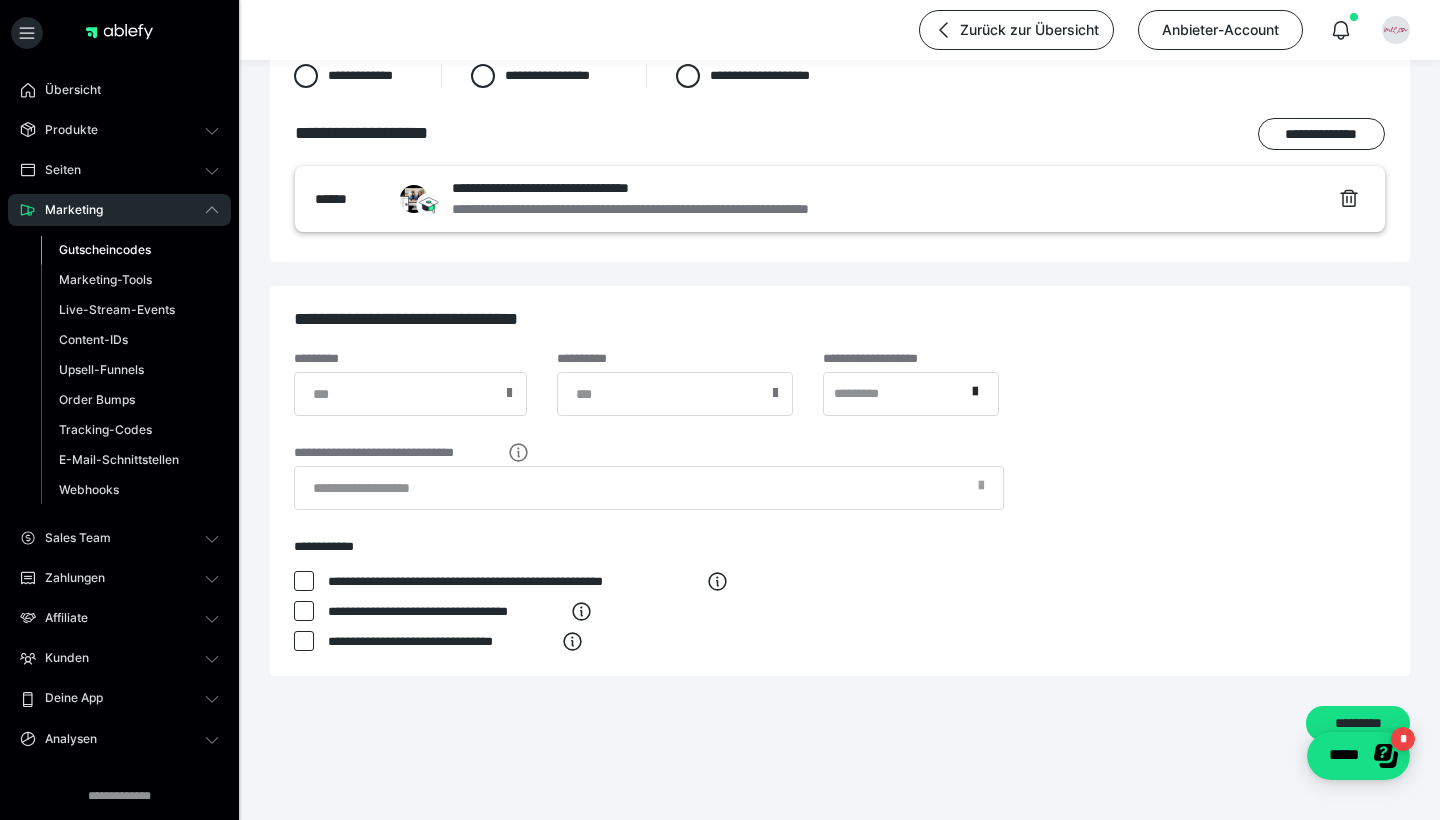 click at bounding box center [775, 393] 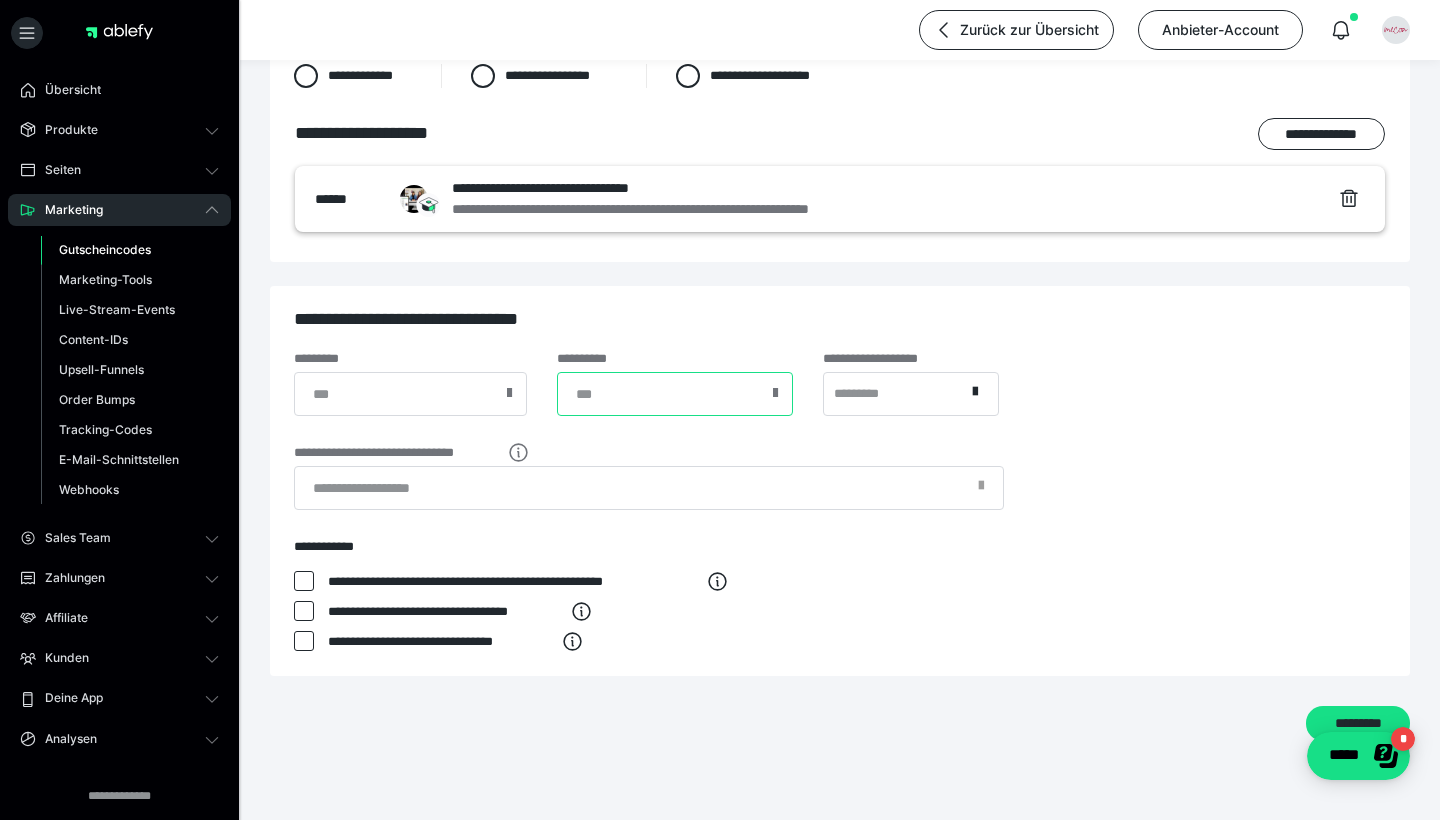 click at bounding box center (675, 394) 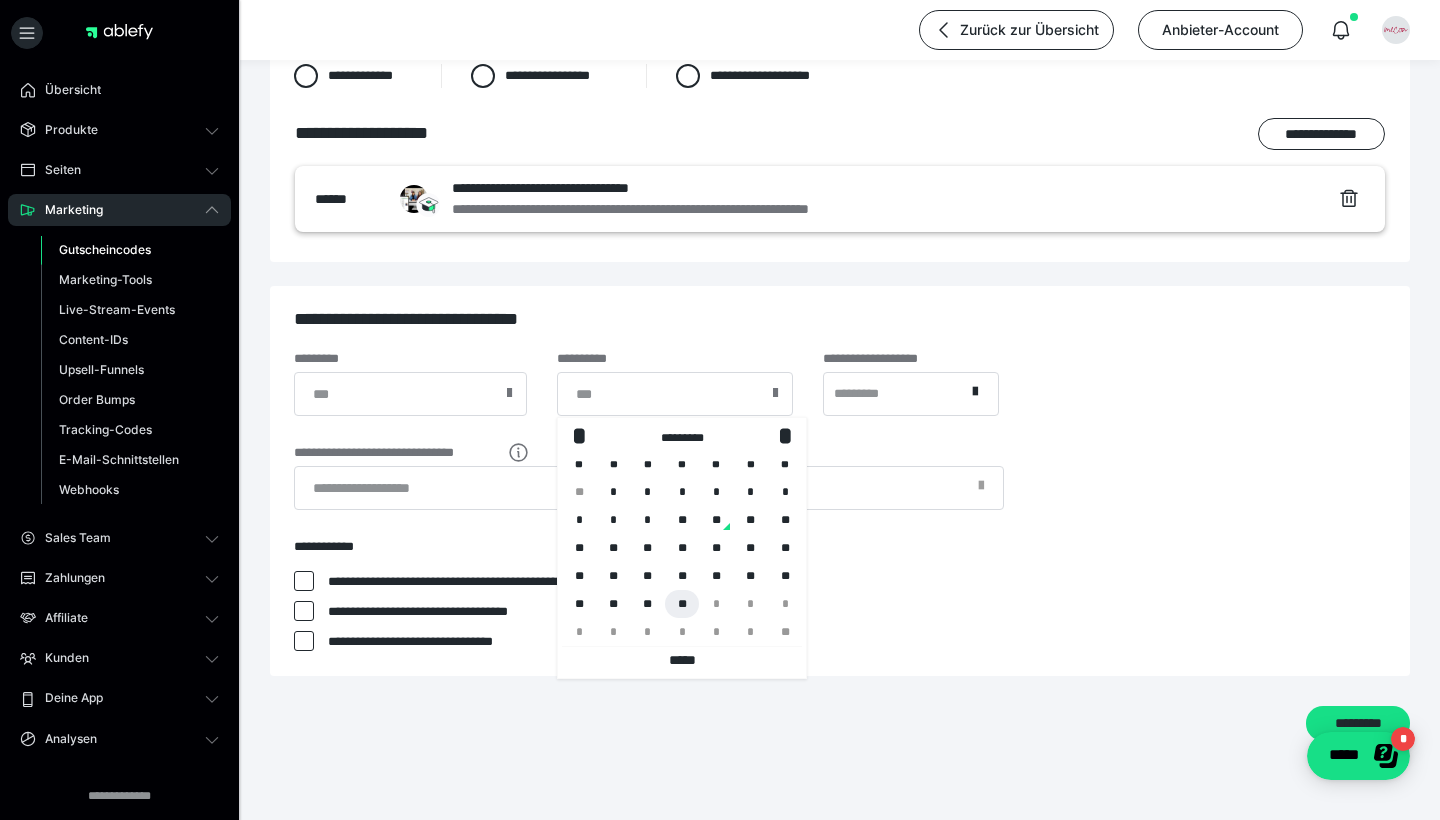 click on "**" at bounding box center (682, 604) 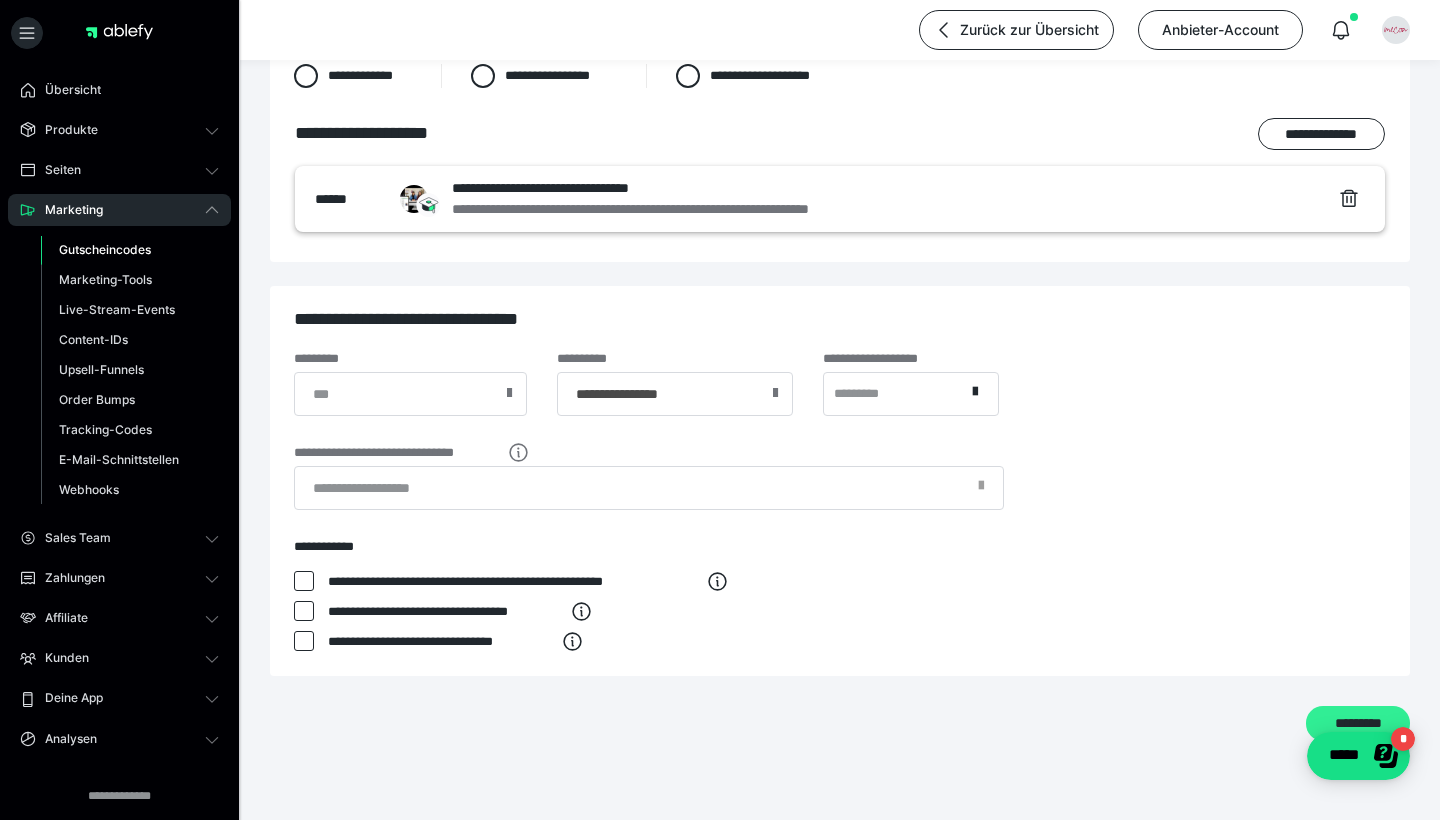 click on "*********" at bounding box center (1358, 723) 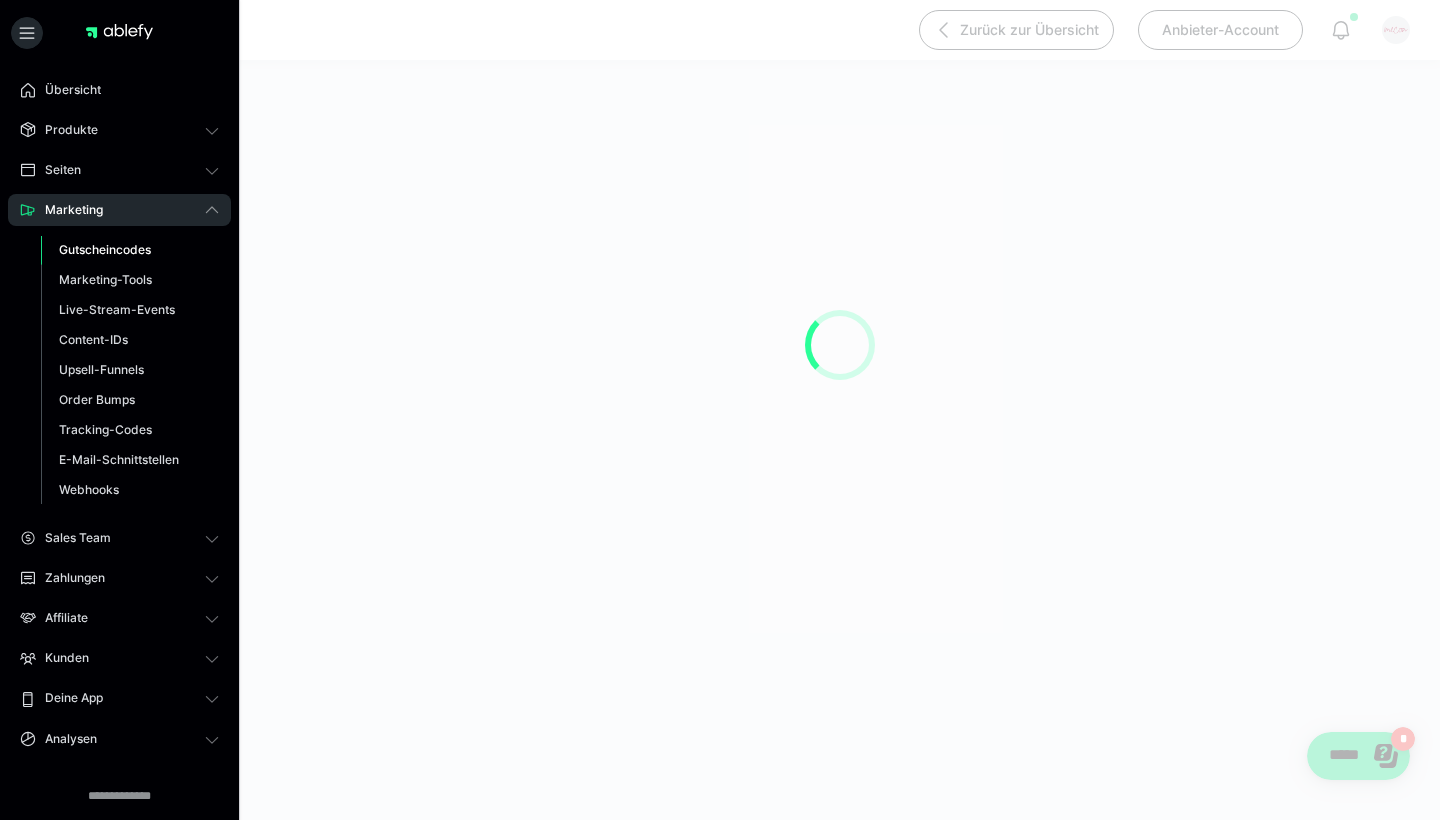 scroll, scrollTop: 190, scrollLeft: 0, axis: vertical 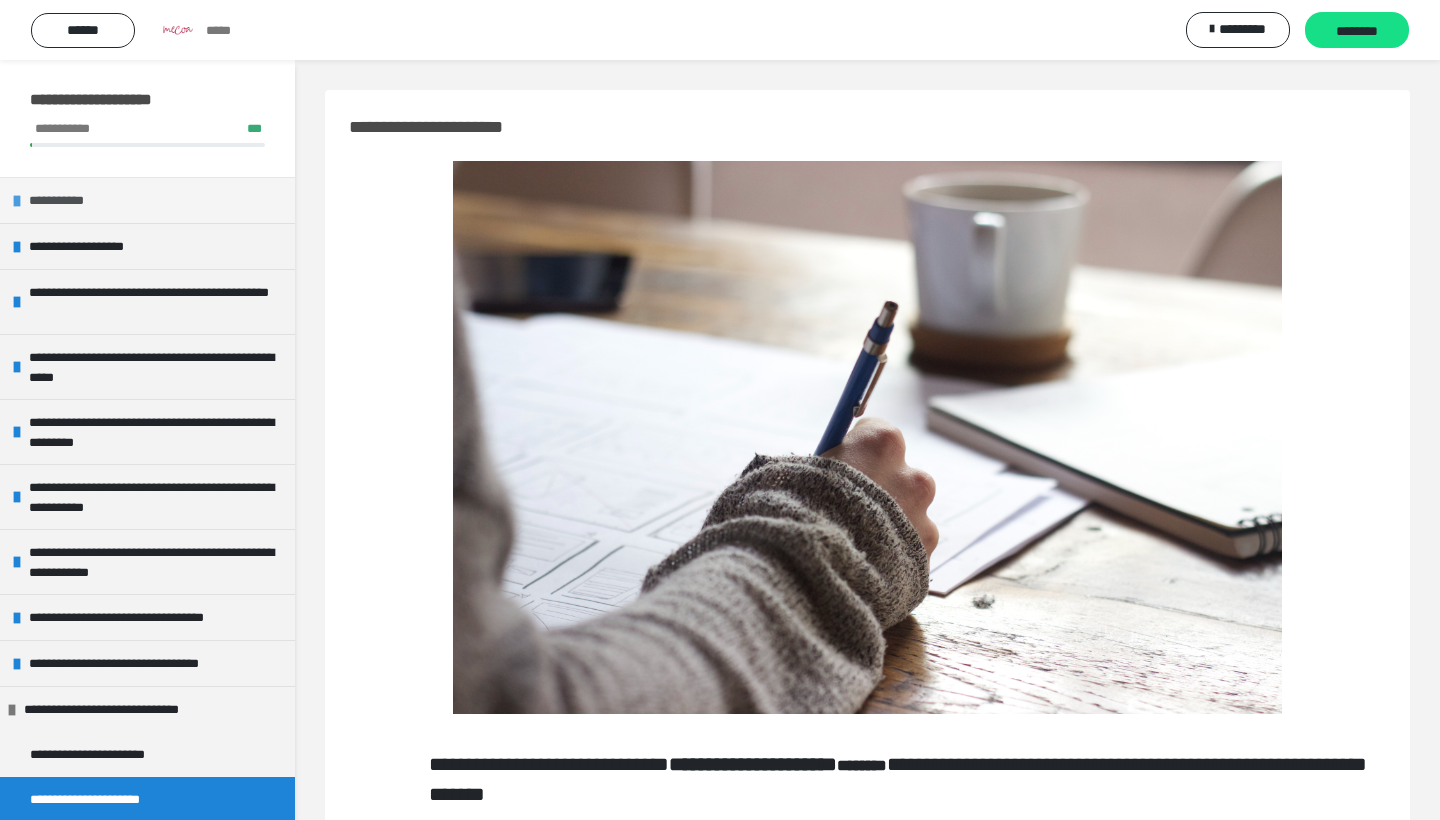 click at bounding box center [17, 201] 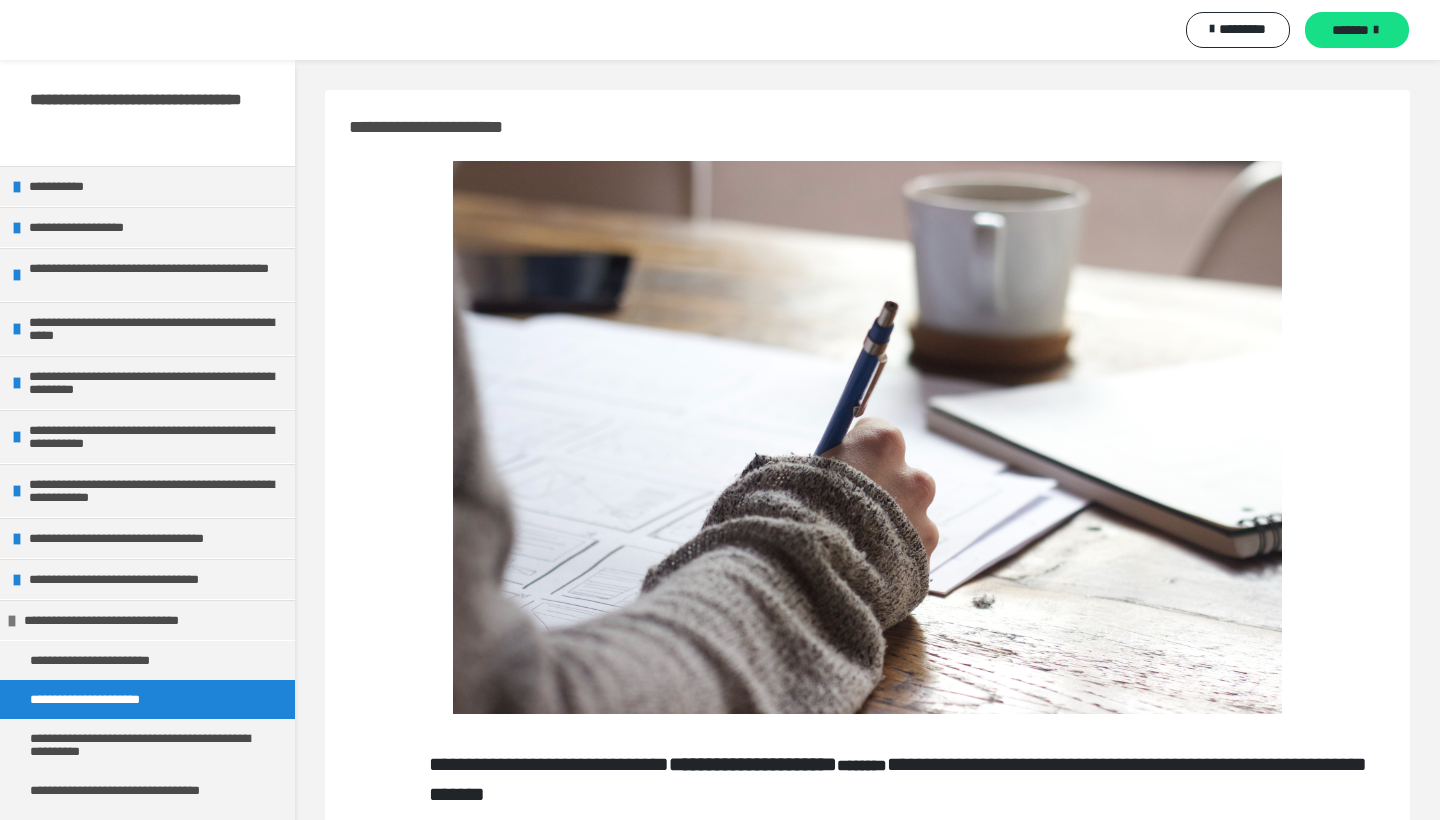 scroll, scrollTop: 0, scrollLeft: 0, axis: both 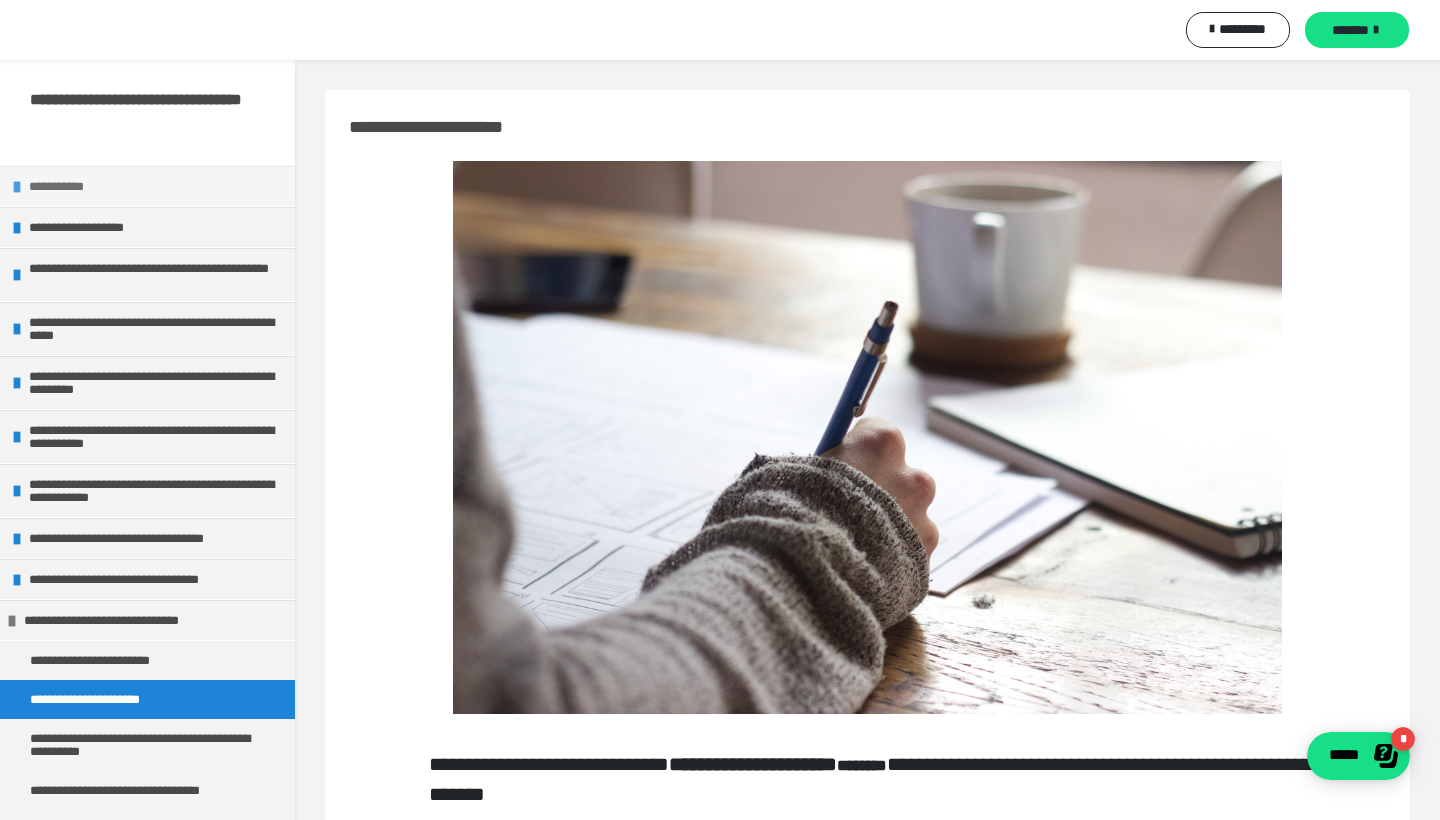 click at bounding box center (17, 187) 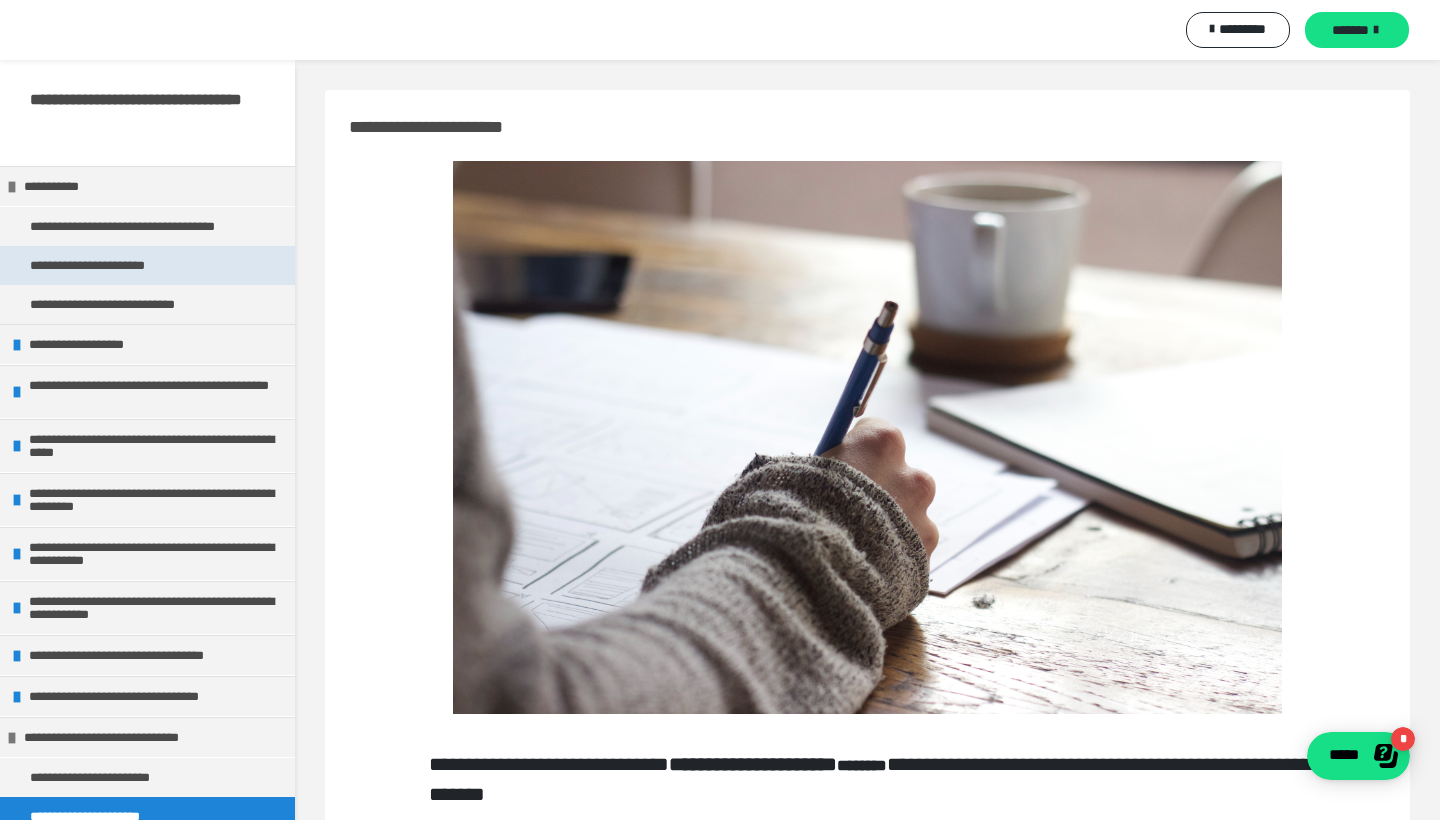 click on "**********" at bounding box center (104, 265) 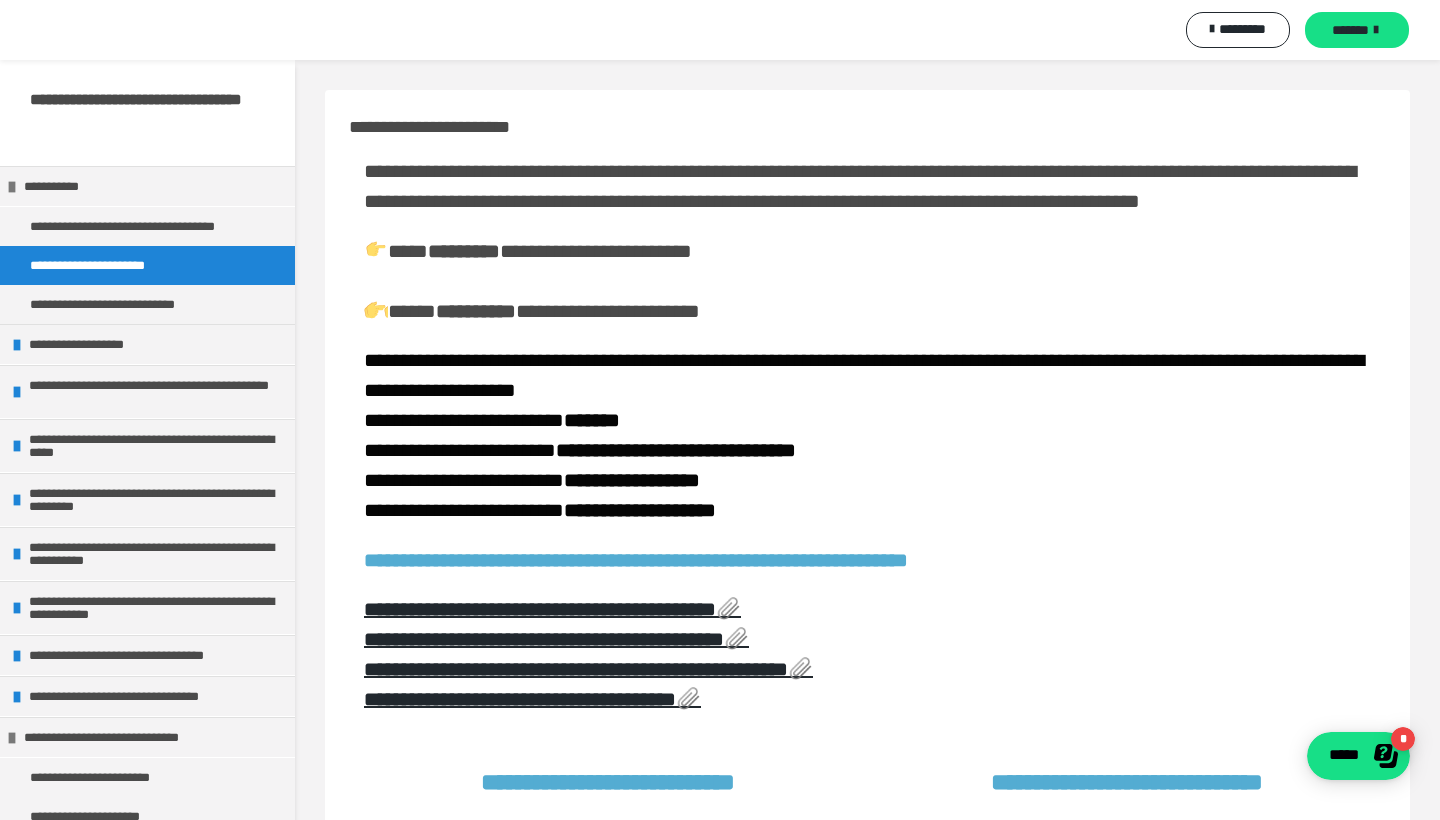 scroll, scrollTop: 29, scrollLeft: 0, axis: vertical 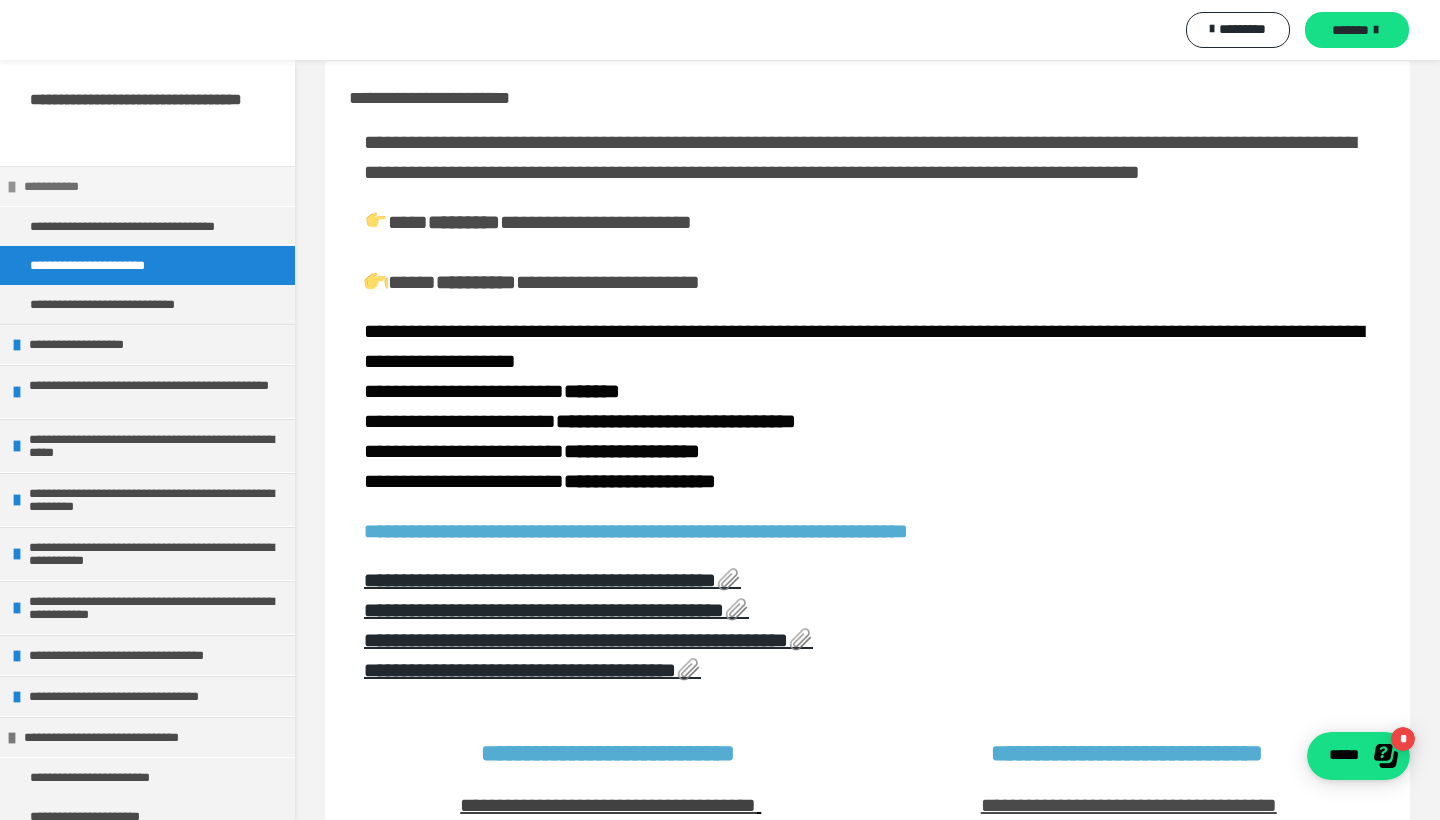 click on "**********" at bounding box center [152, 186] 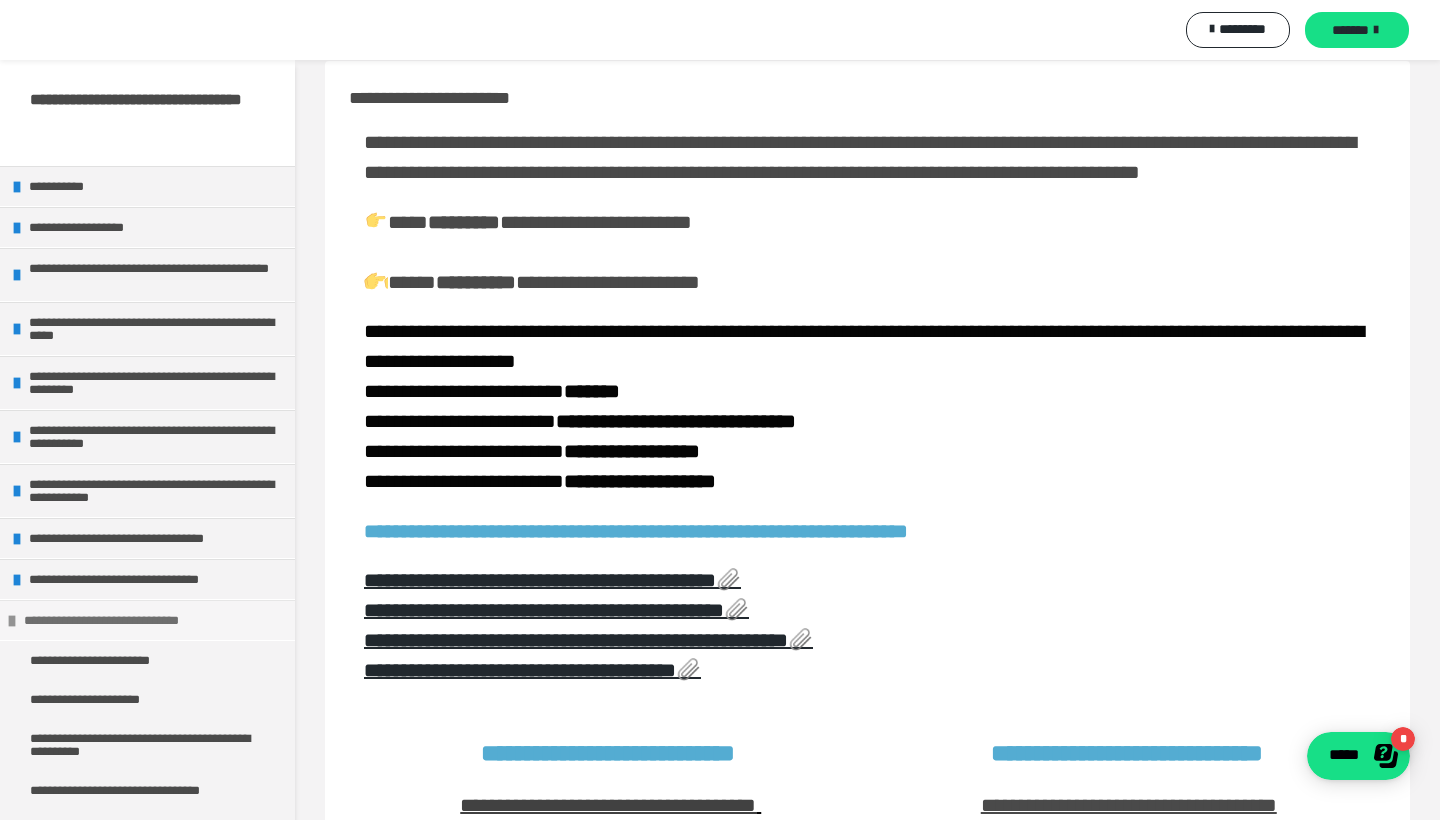 click on "**********" at bounding box center [152, 620] 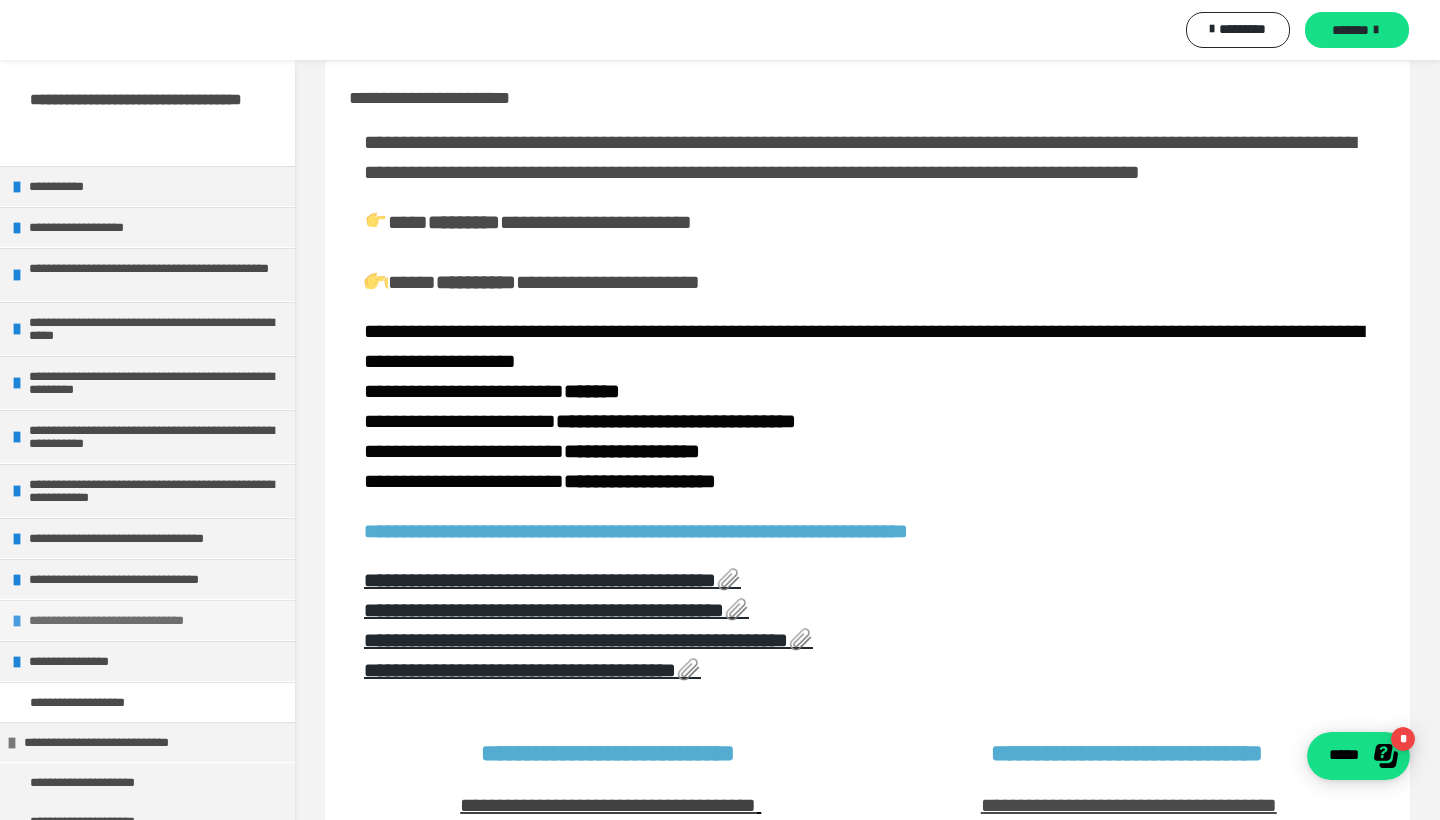 scroll, scrollTop: 57, scrollLeft: 0, axis: vertical 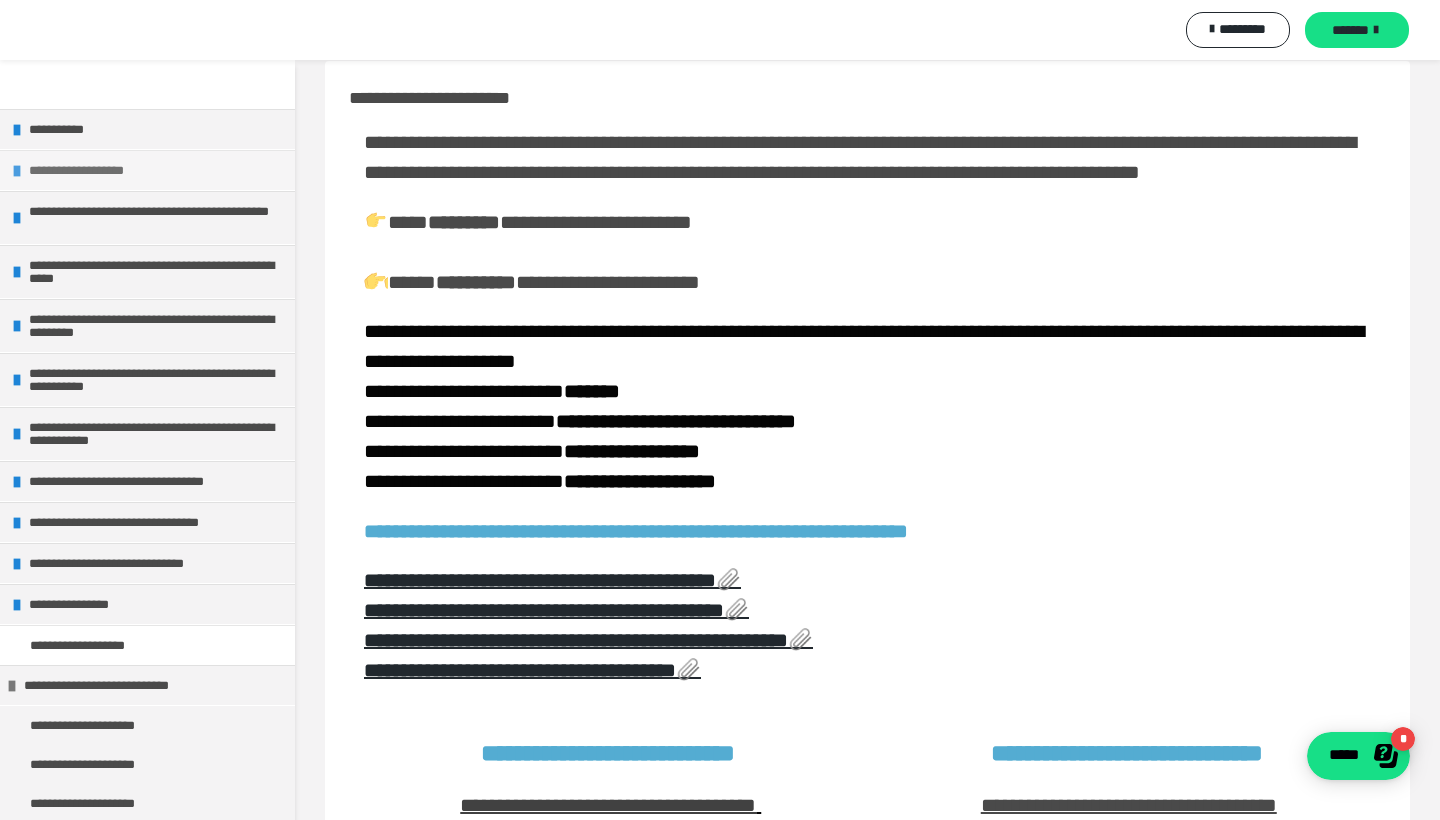 click on "**********" at bounding box center (147, 170) 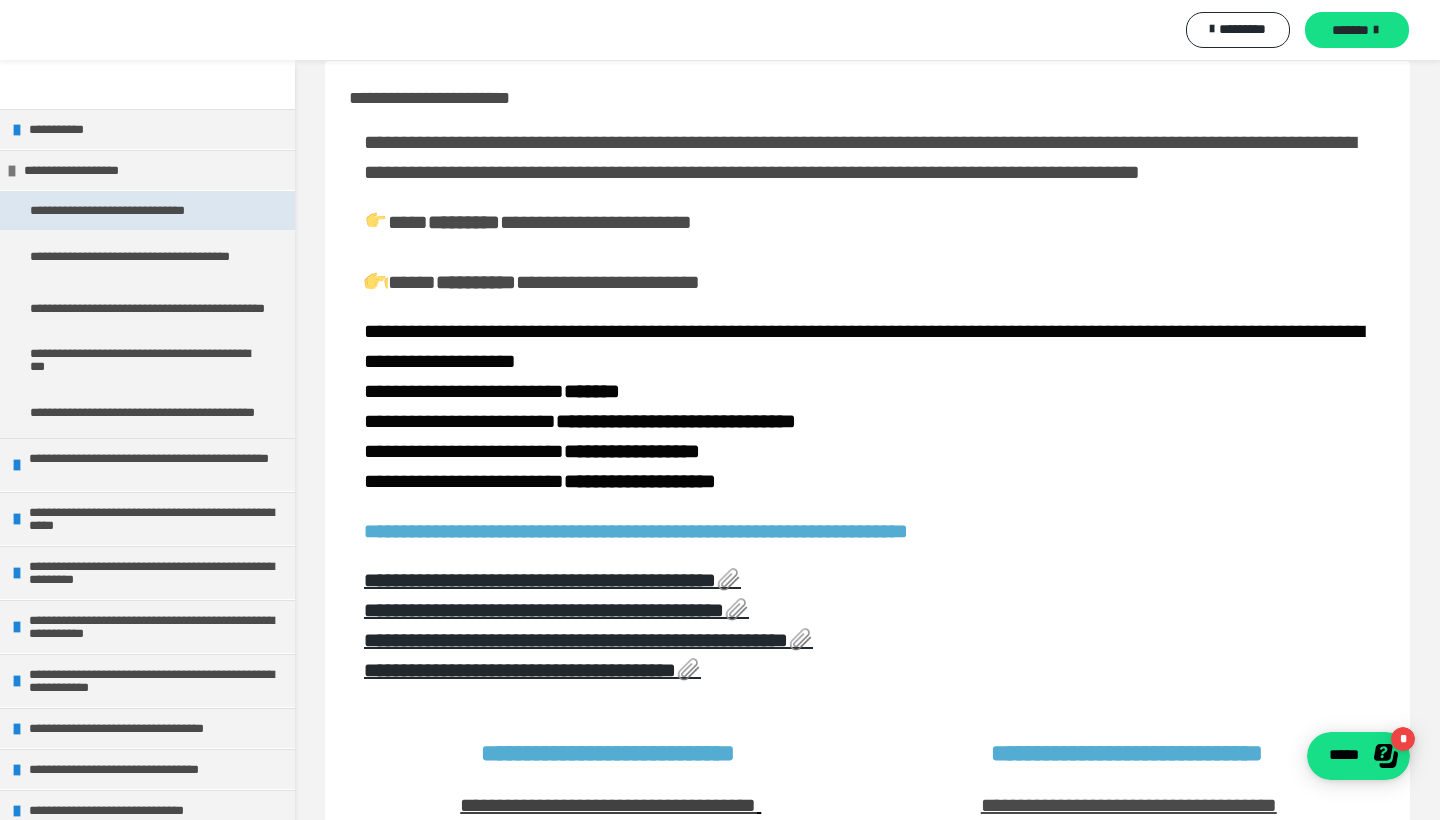 click on "**********" at bounding box center [147, 210] 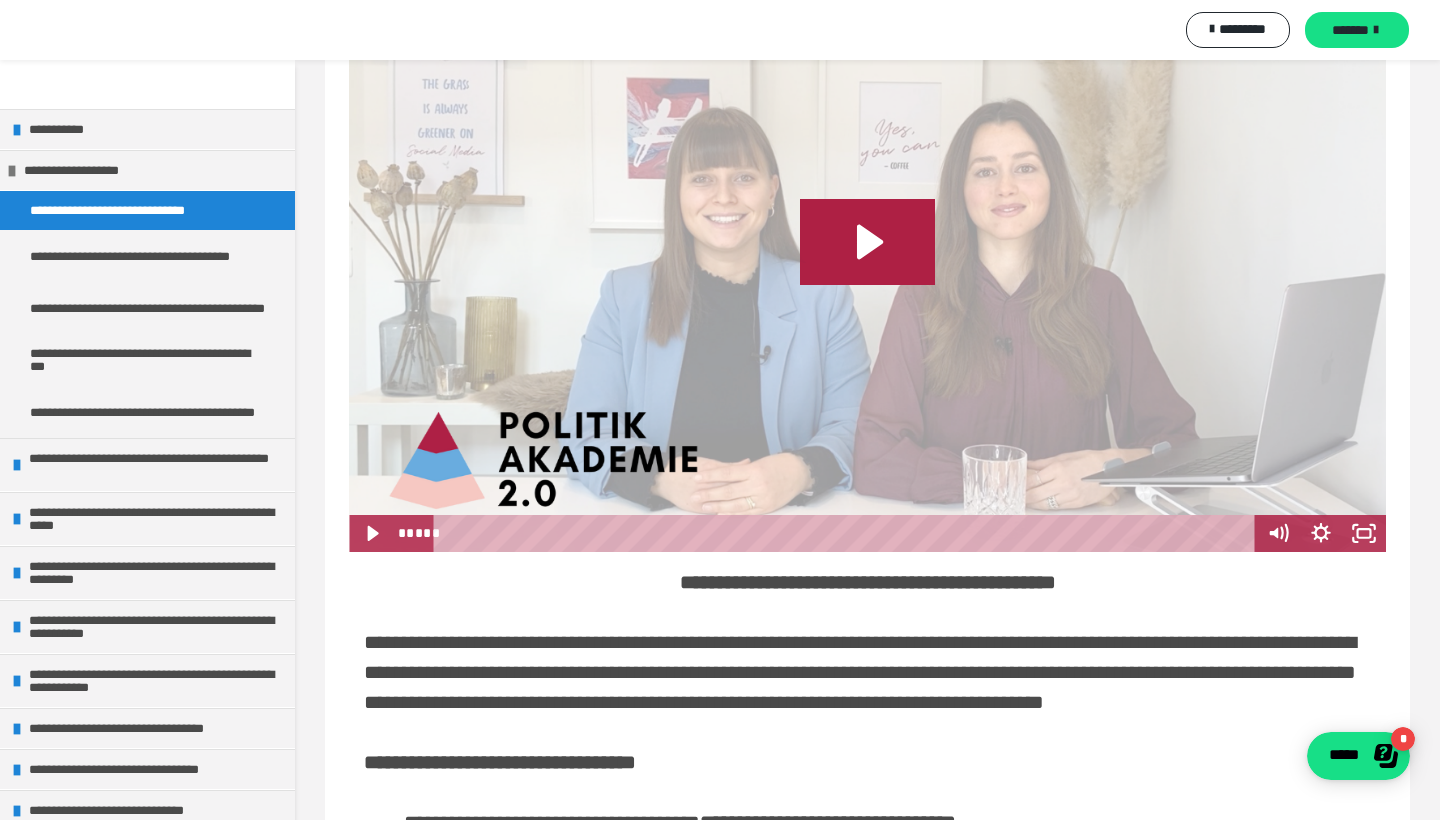 scroll, scrollTop: 174, scrollLeft: 0, axis: vertical 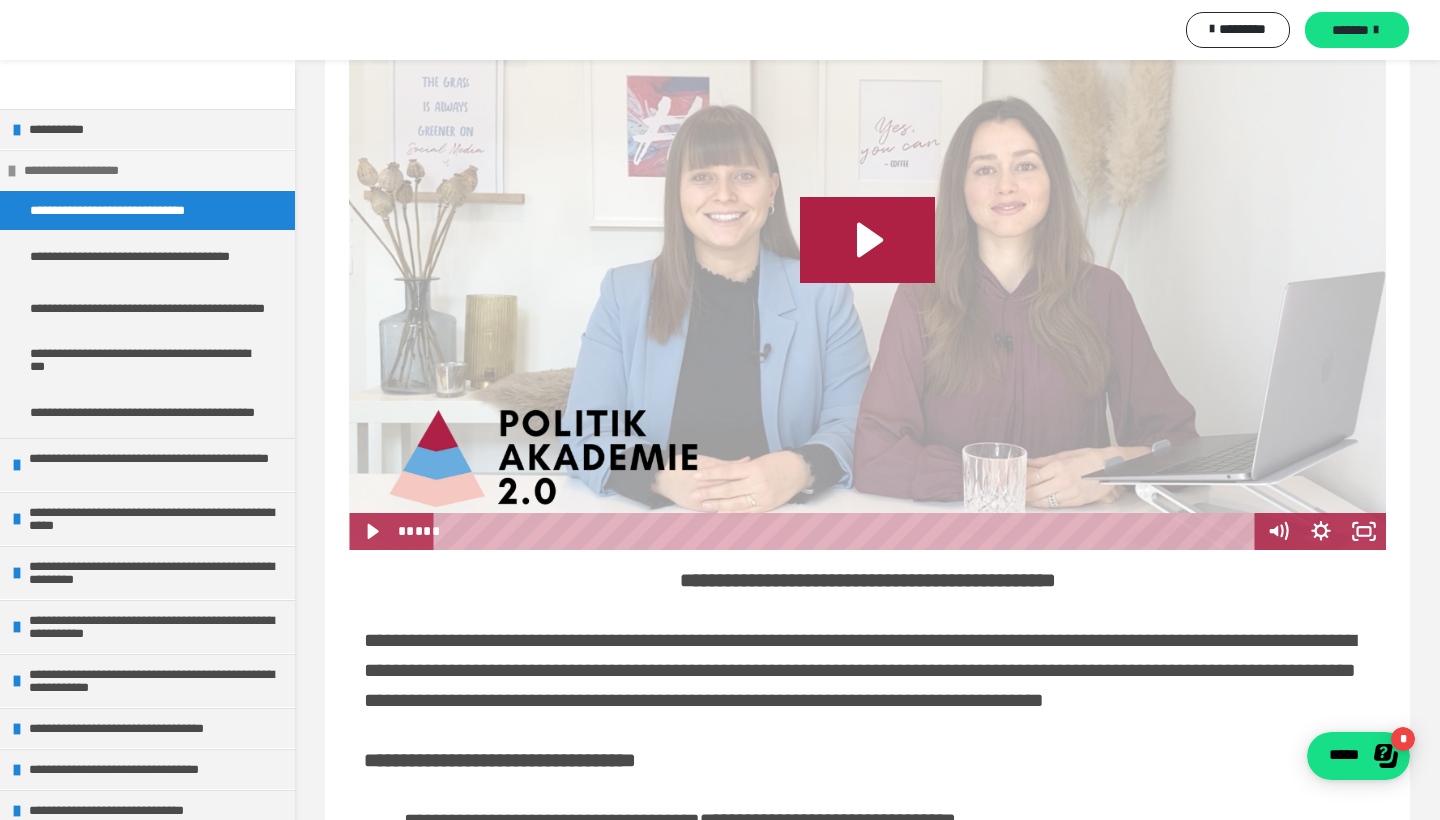 click on "**********" at bounding box center (152, 170) 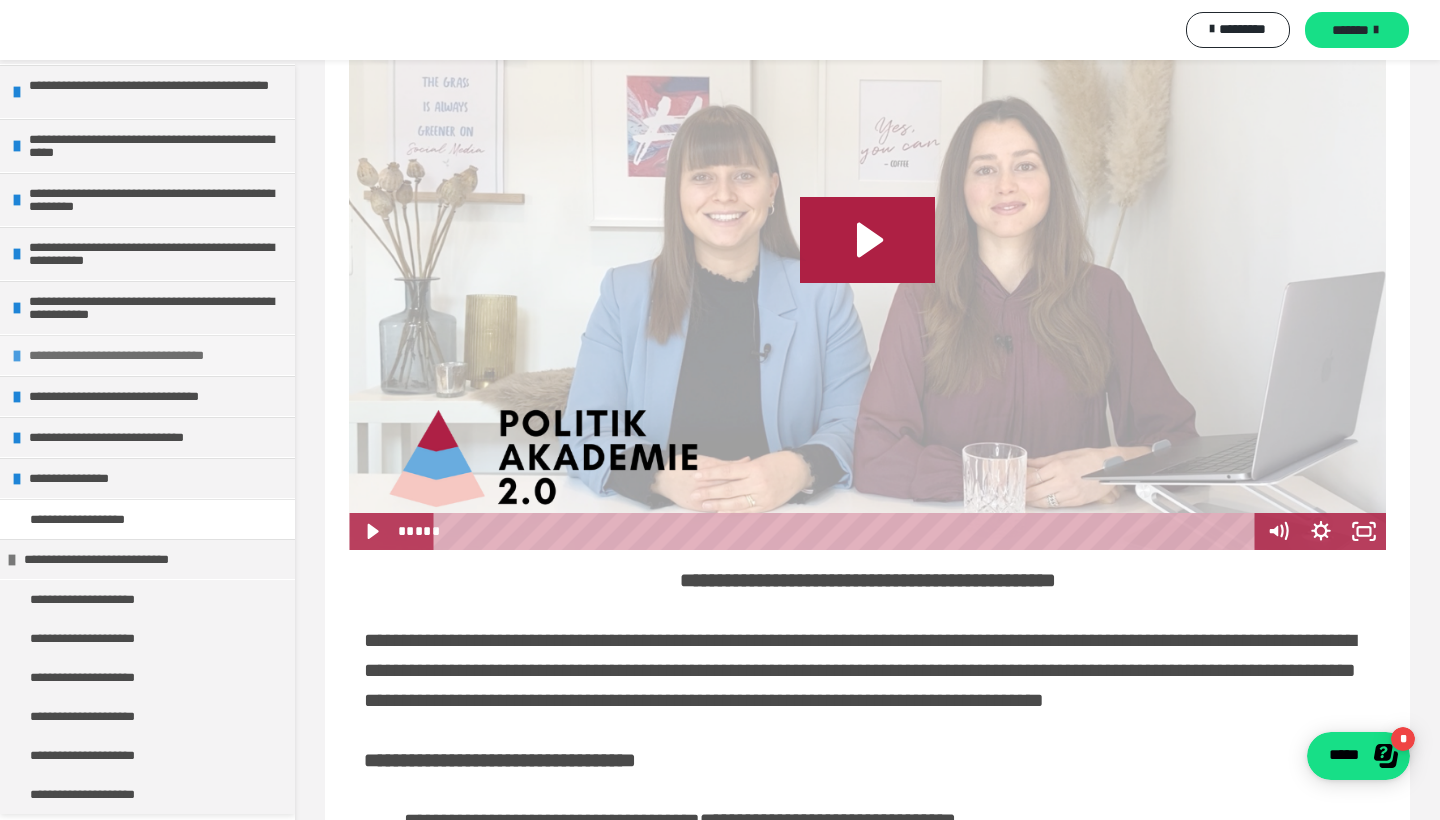 scroll, scrollTop: 182, scrollLeft: 0, axis: vertical 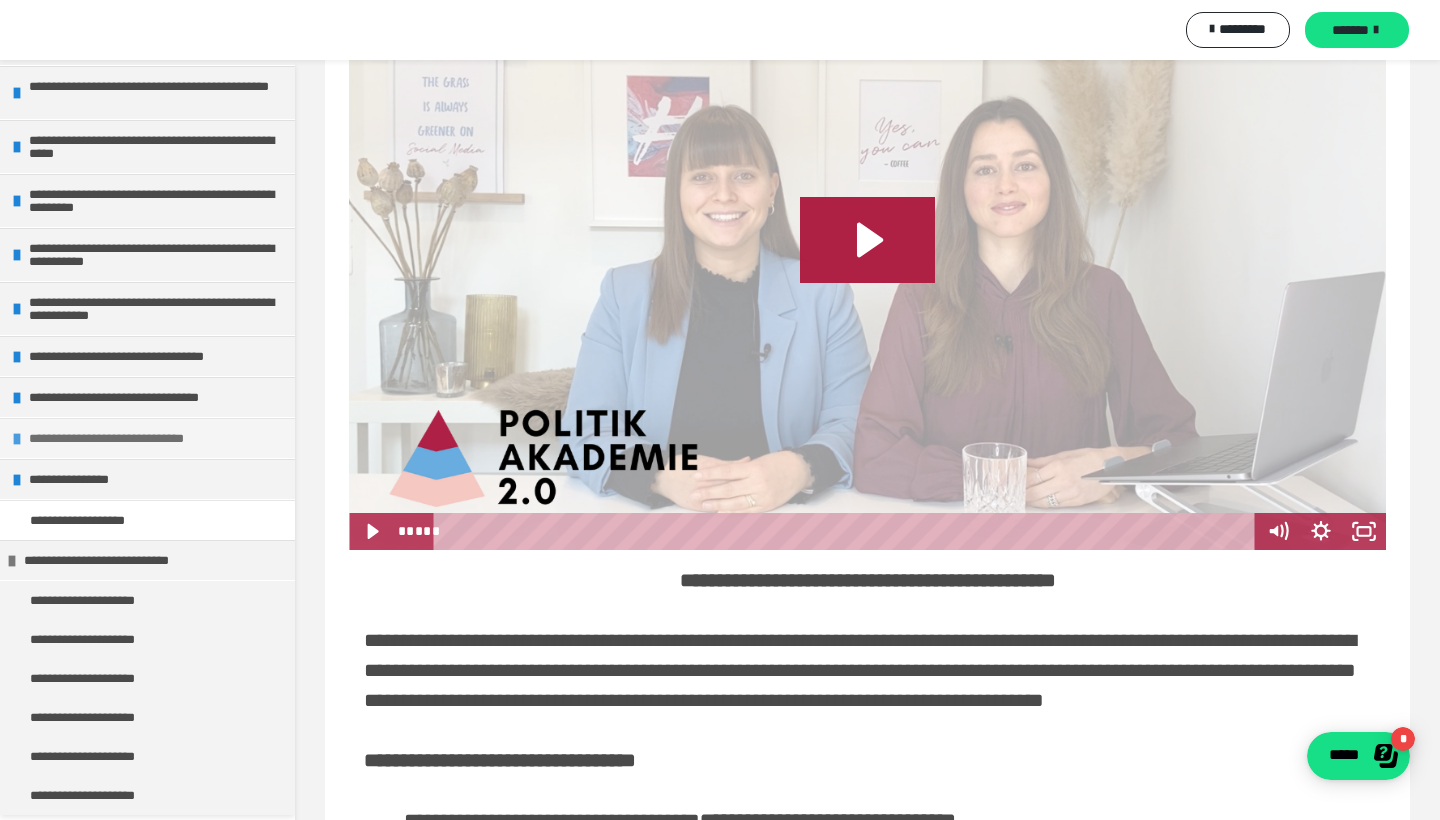 click on "**********" at bounding box center (157, 438) 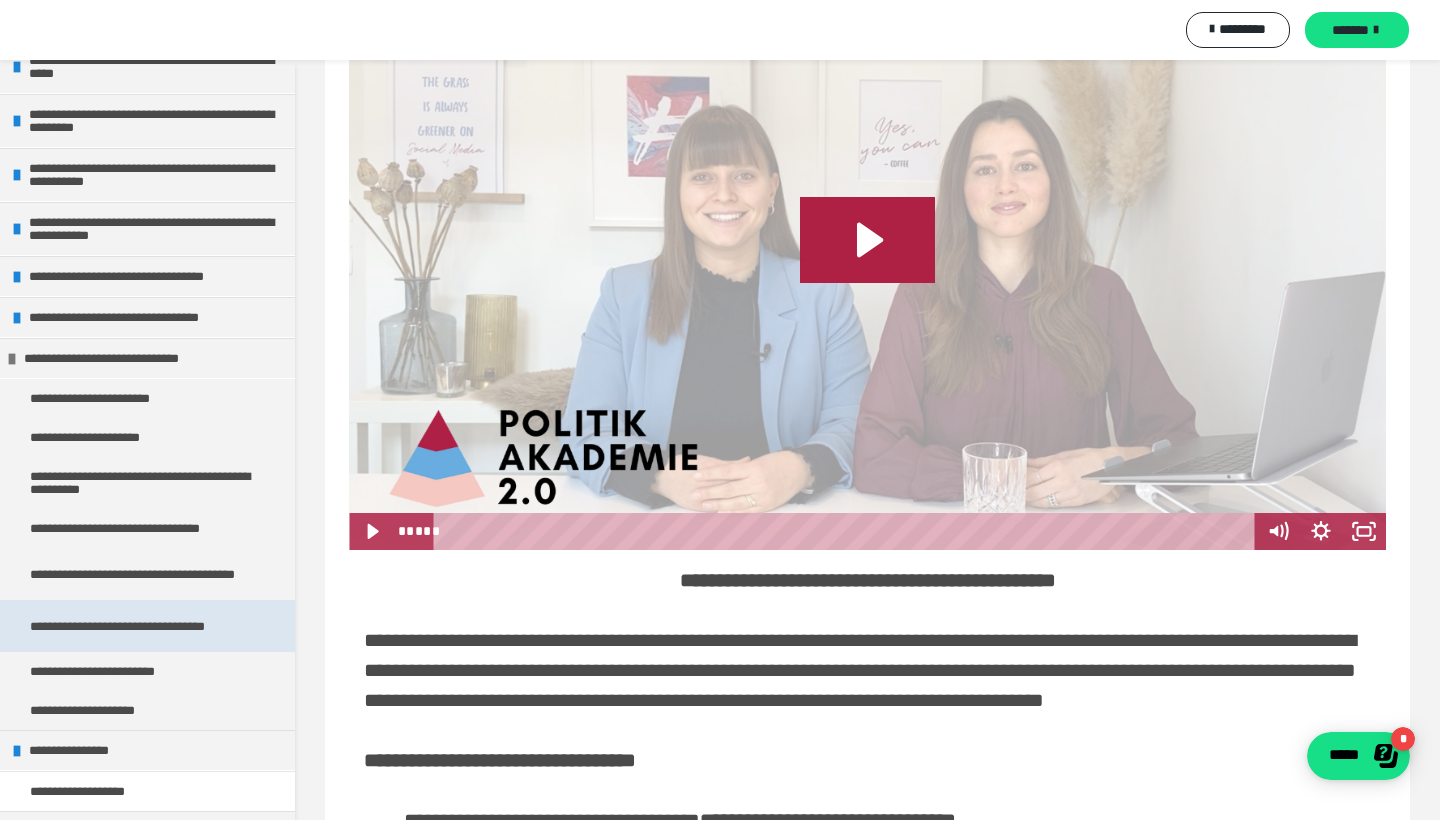scroll, scrollTop: 265, scrollLeft: 0, axis: vertical 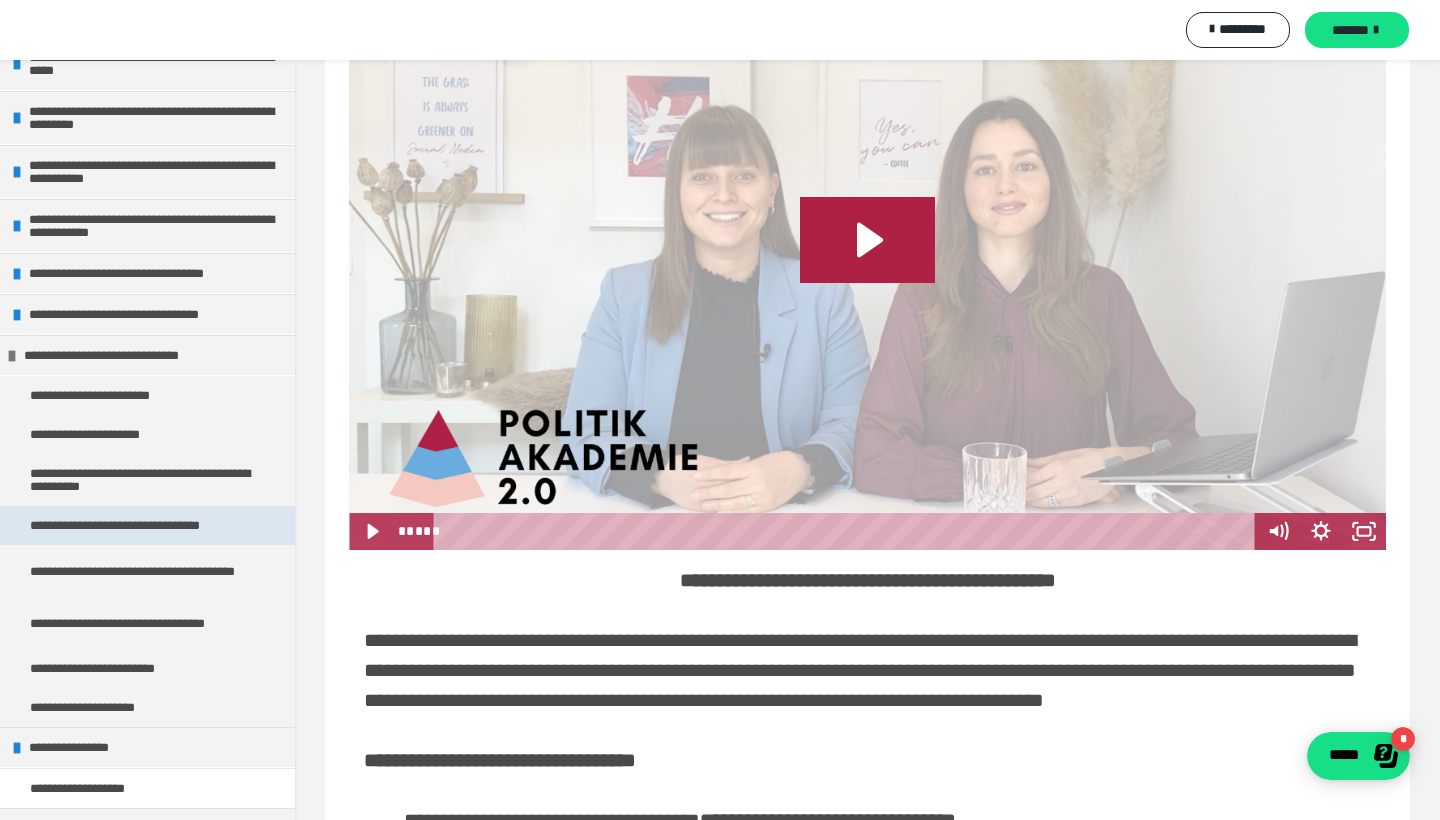 click on "**********" at bounding box center (141, 525) 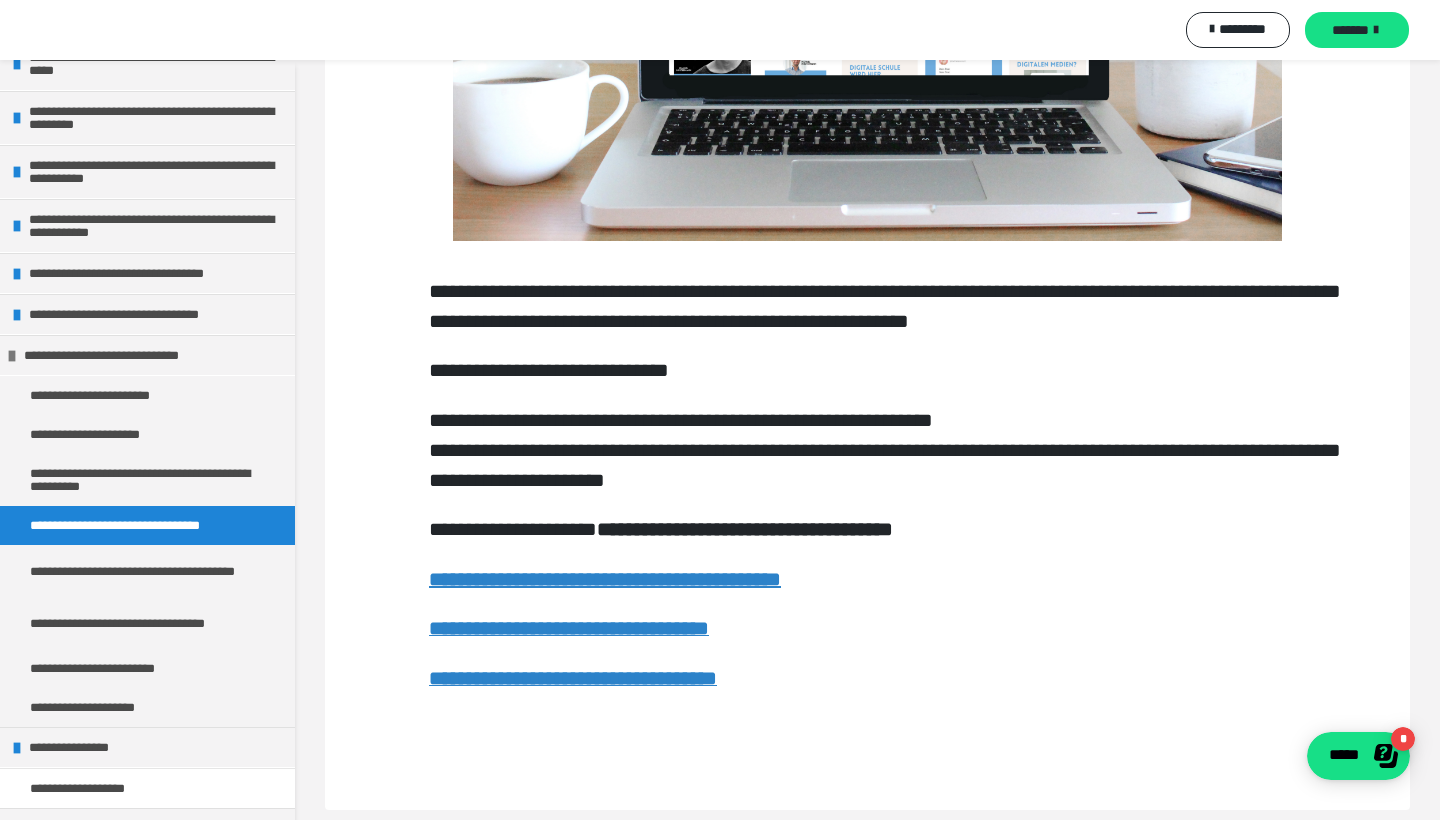 scroll, scrollTop: 390, scrollLeft: 0, axis: vertical 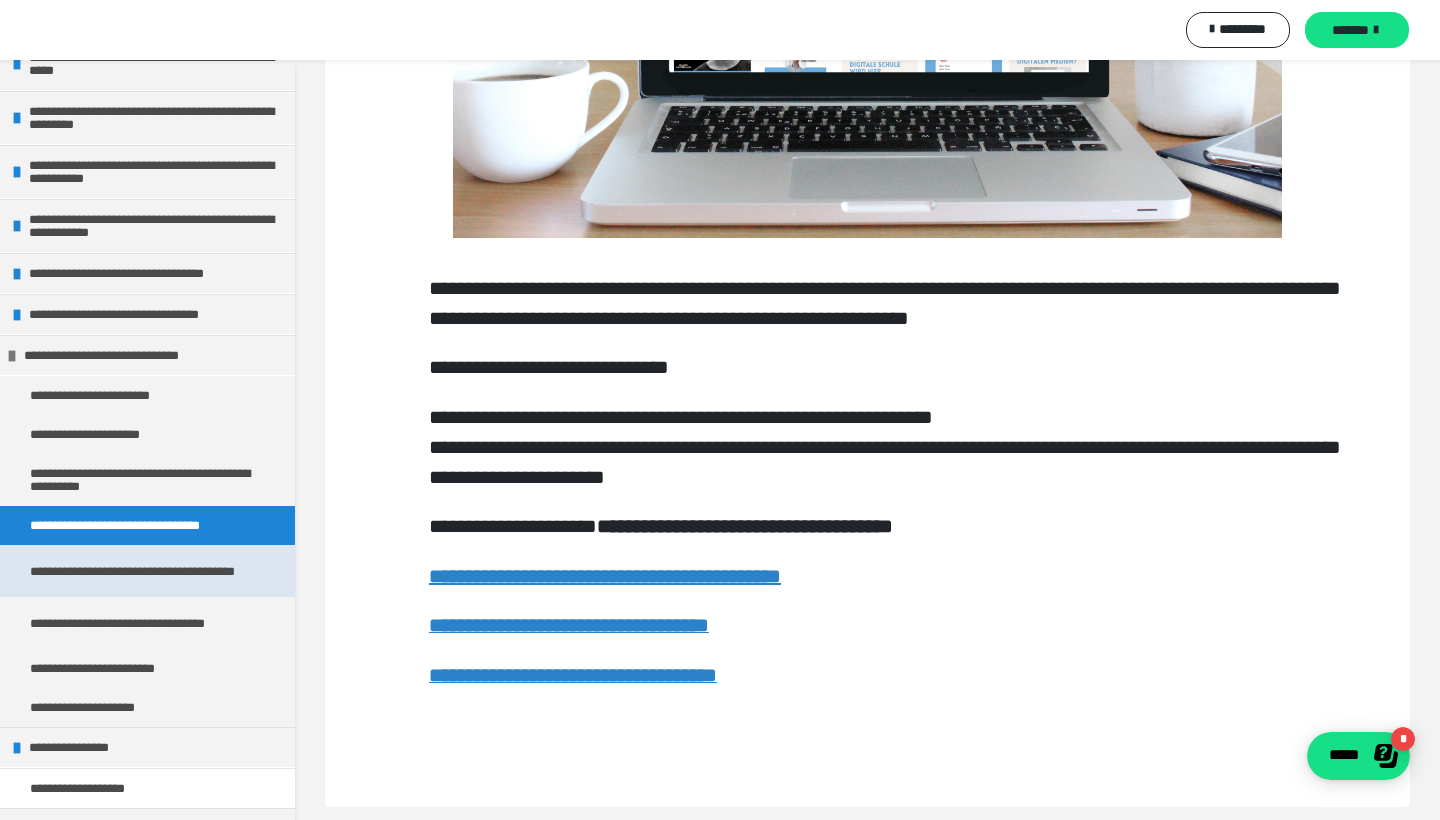 click on "**********" at bounding box center [147, 571] 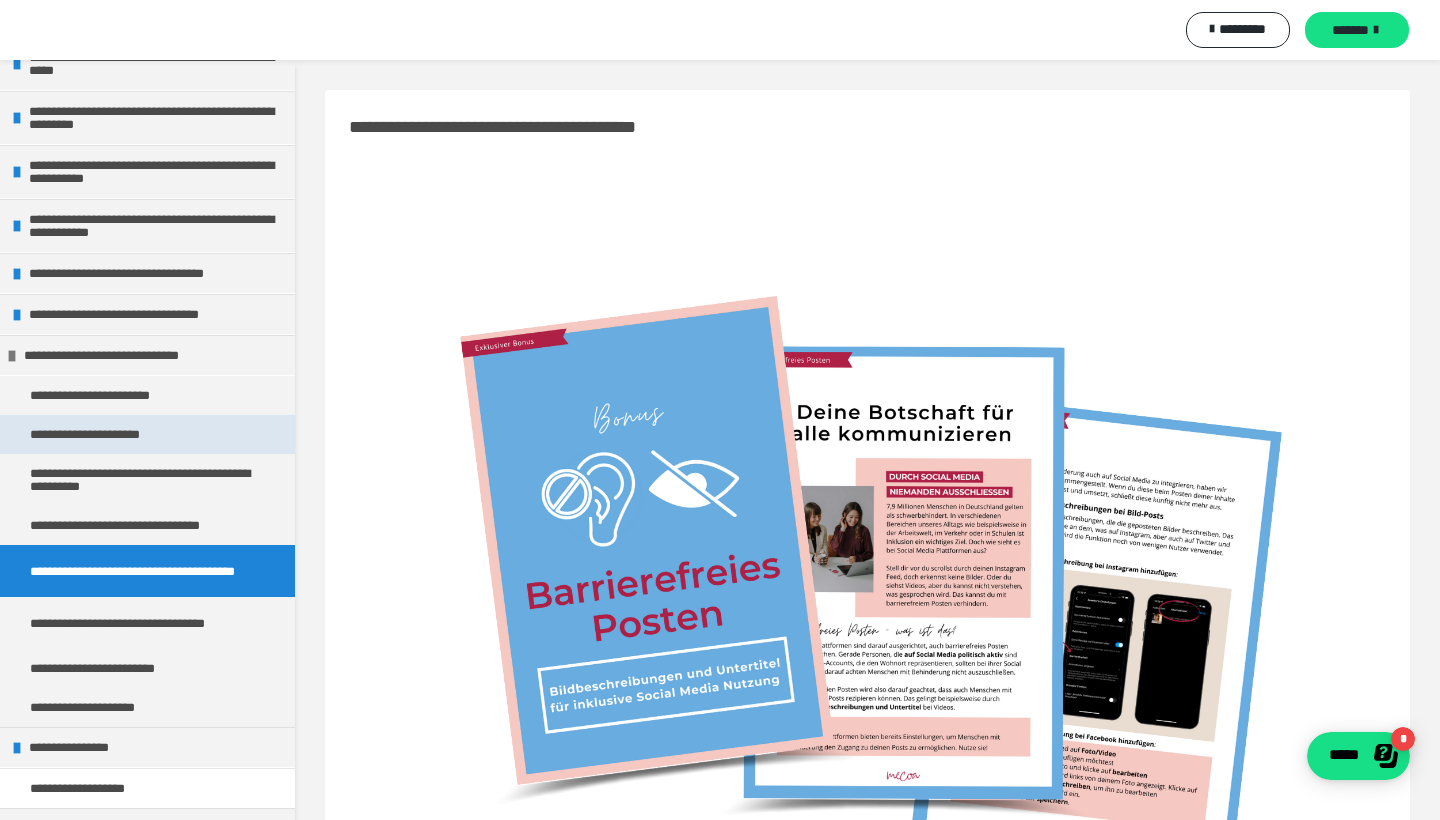 click on "**********" at bounding box center [147, 434] 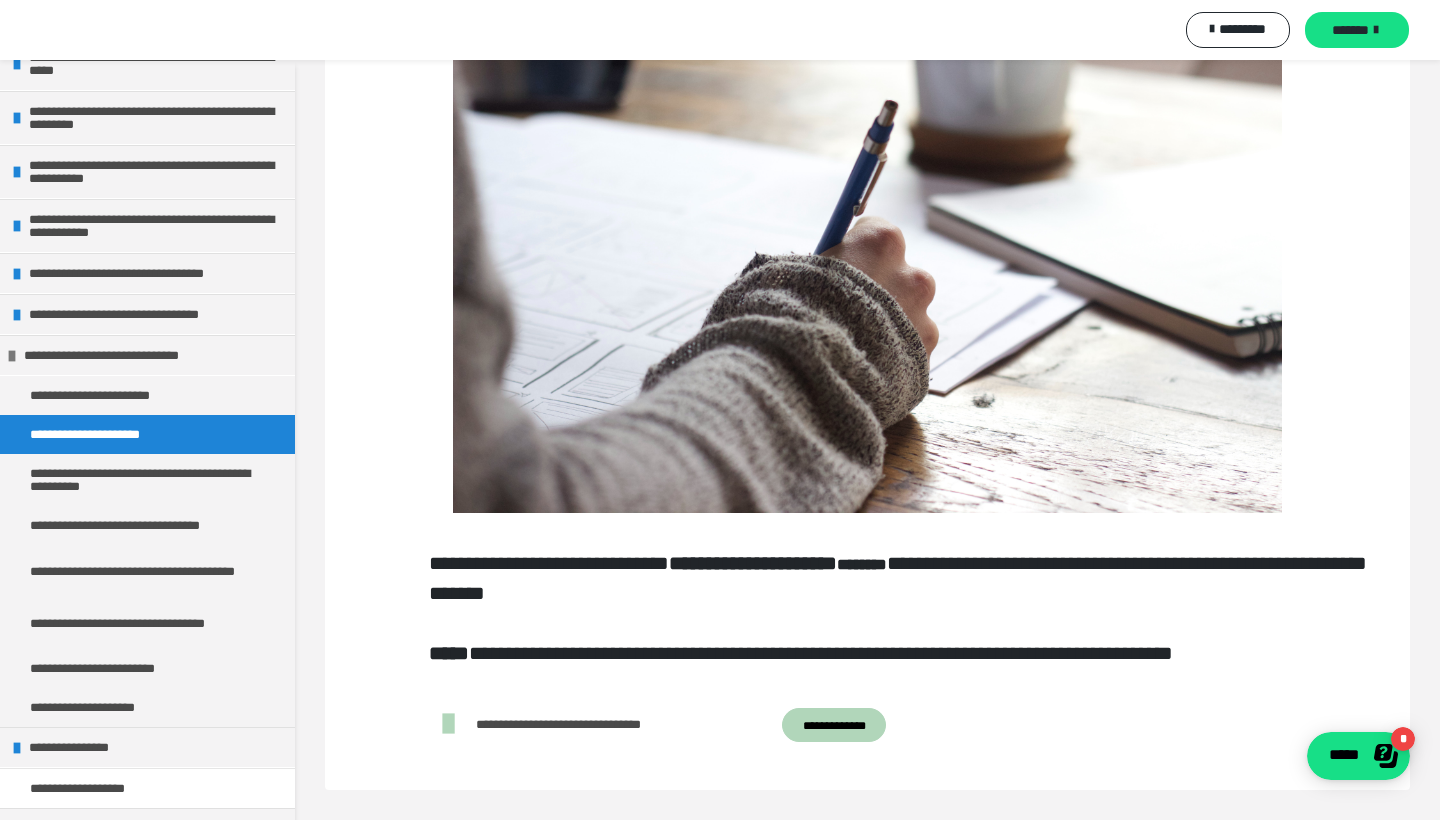 scroll, scrollTop: 201, scrollLeft: 0, axis: vertical 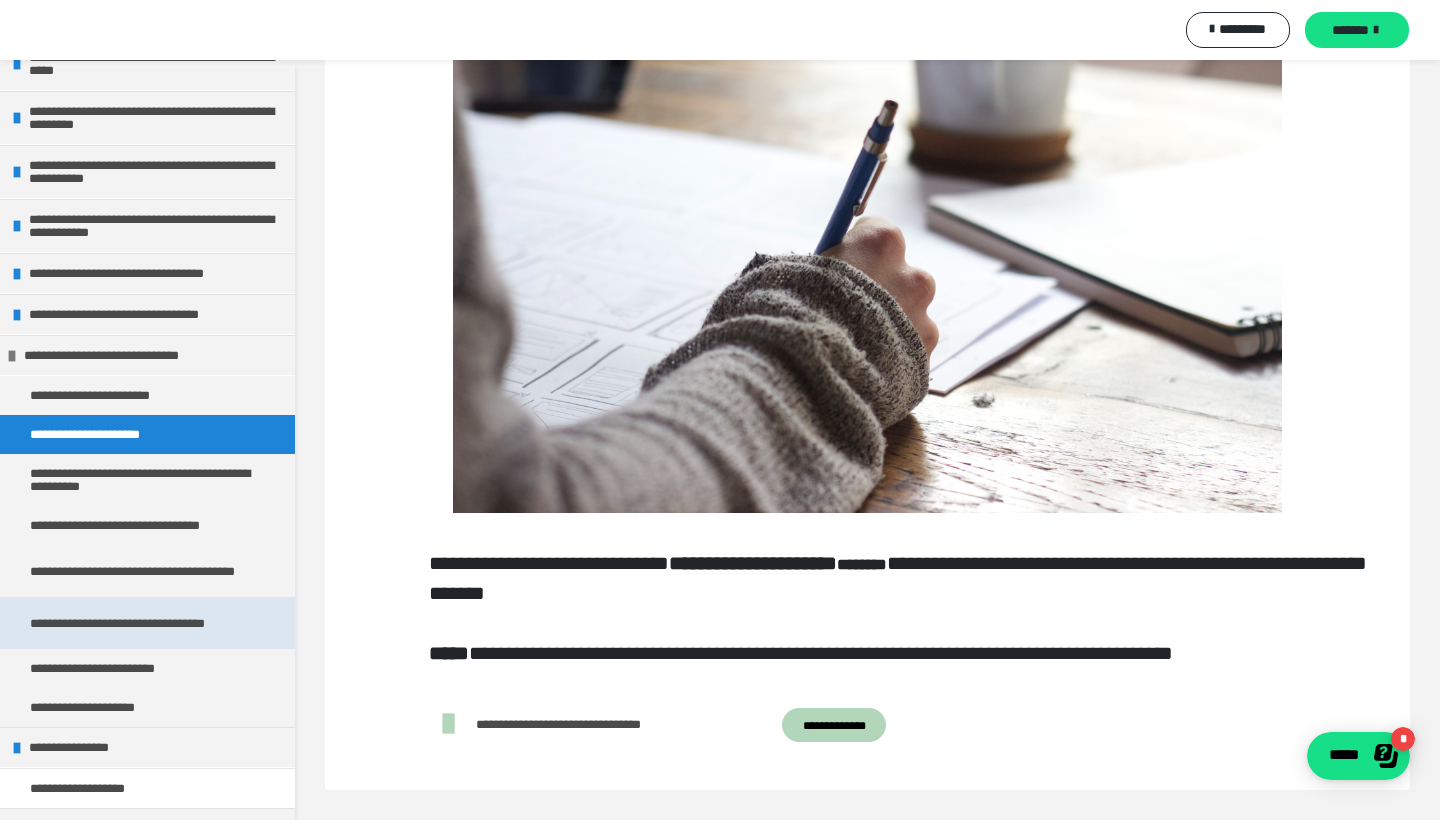 click on "**********" at bounding box center (147, 623) 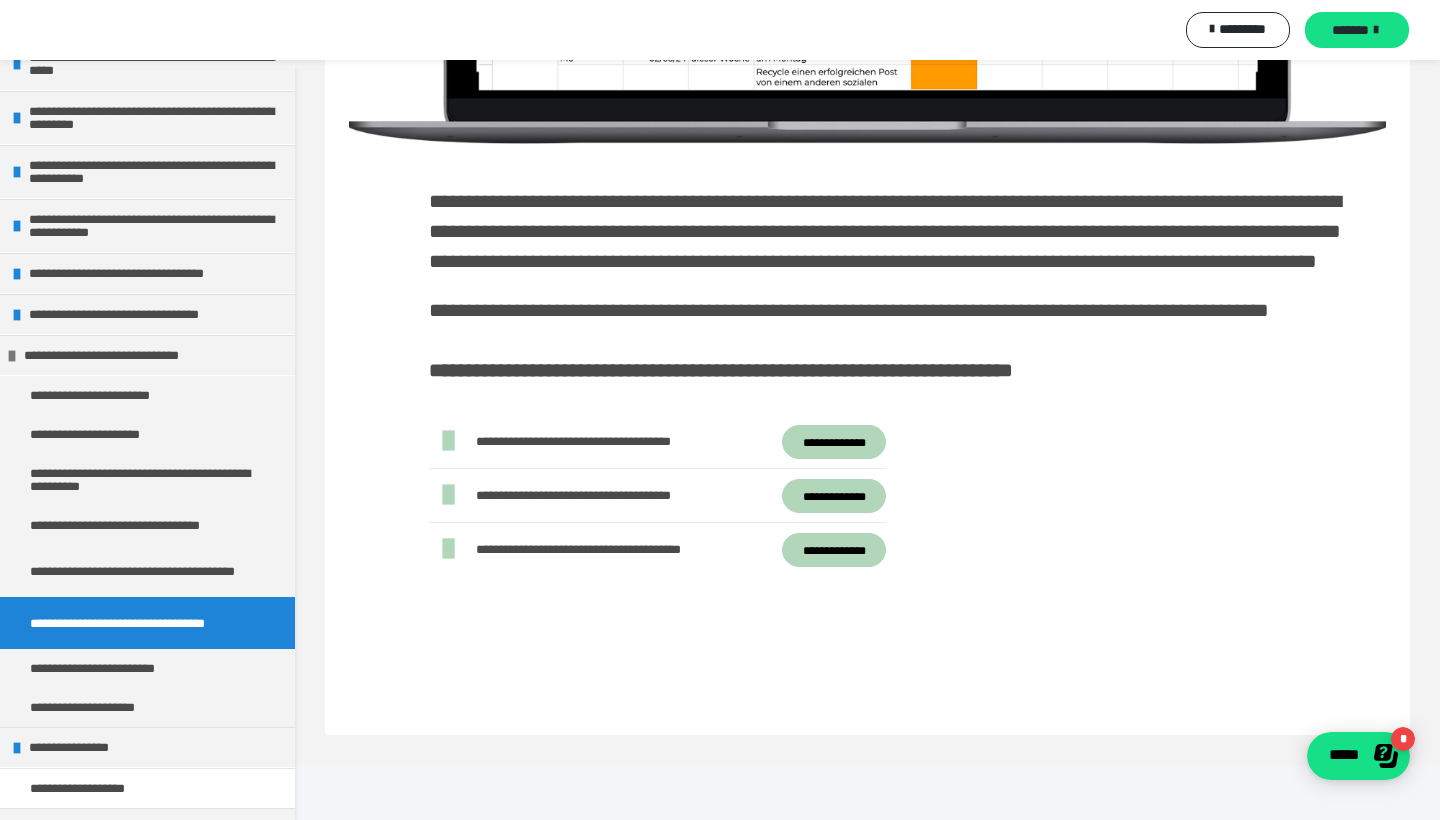 scroll, scrollTop: 604, scrollLeft: 0, axis: vertical 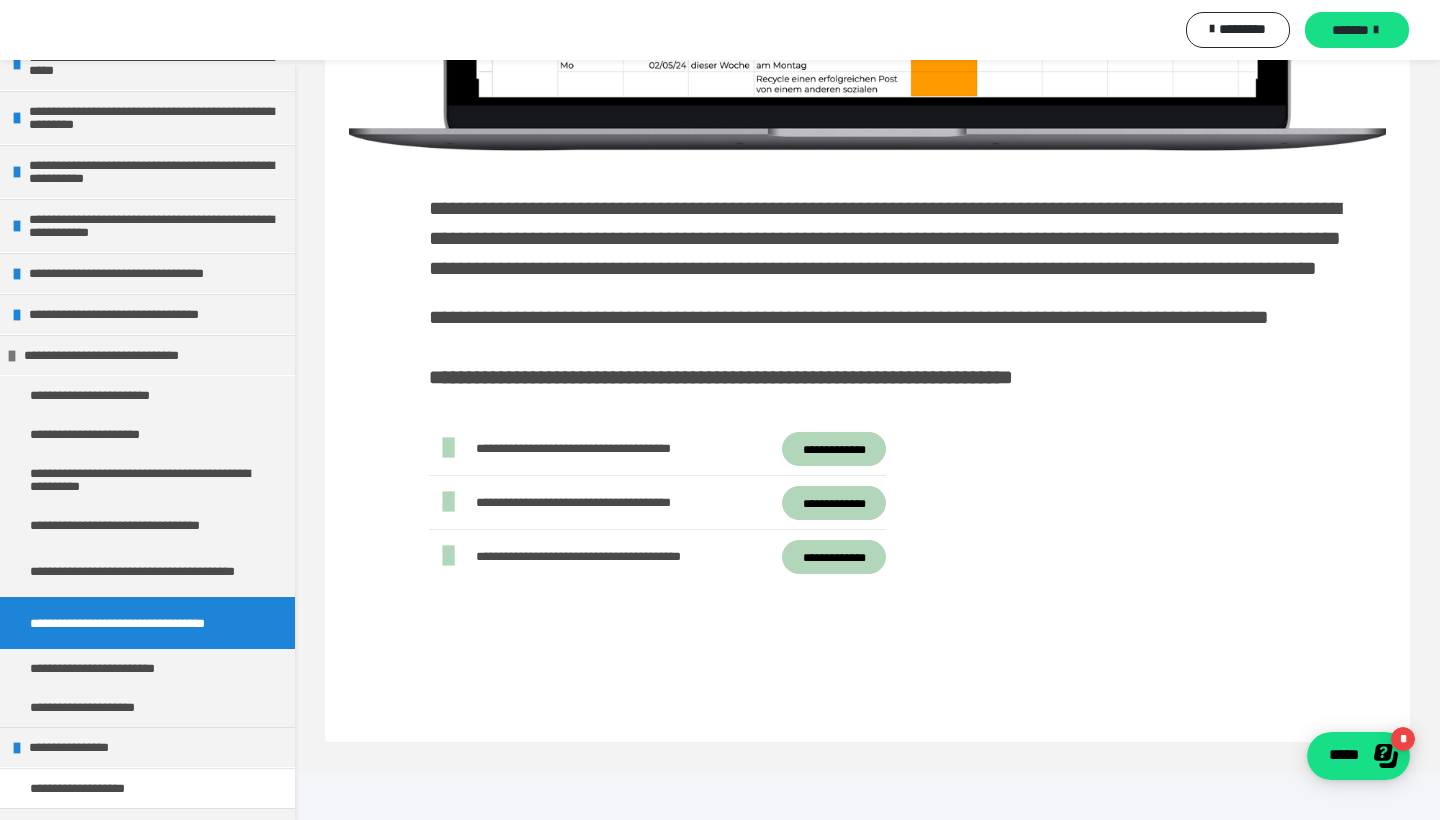 click on "**********" at bounding box center (834, 557) 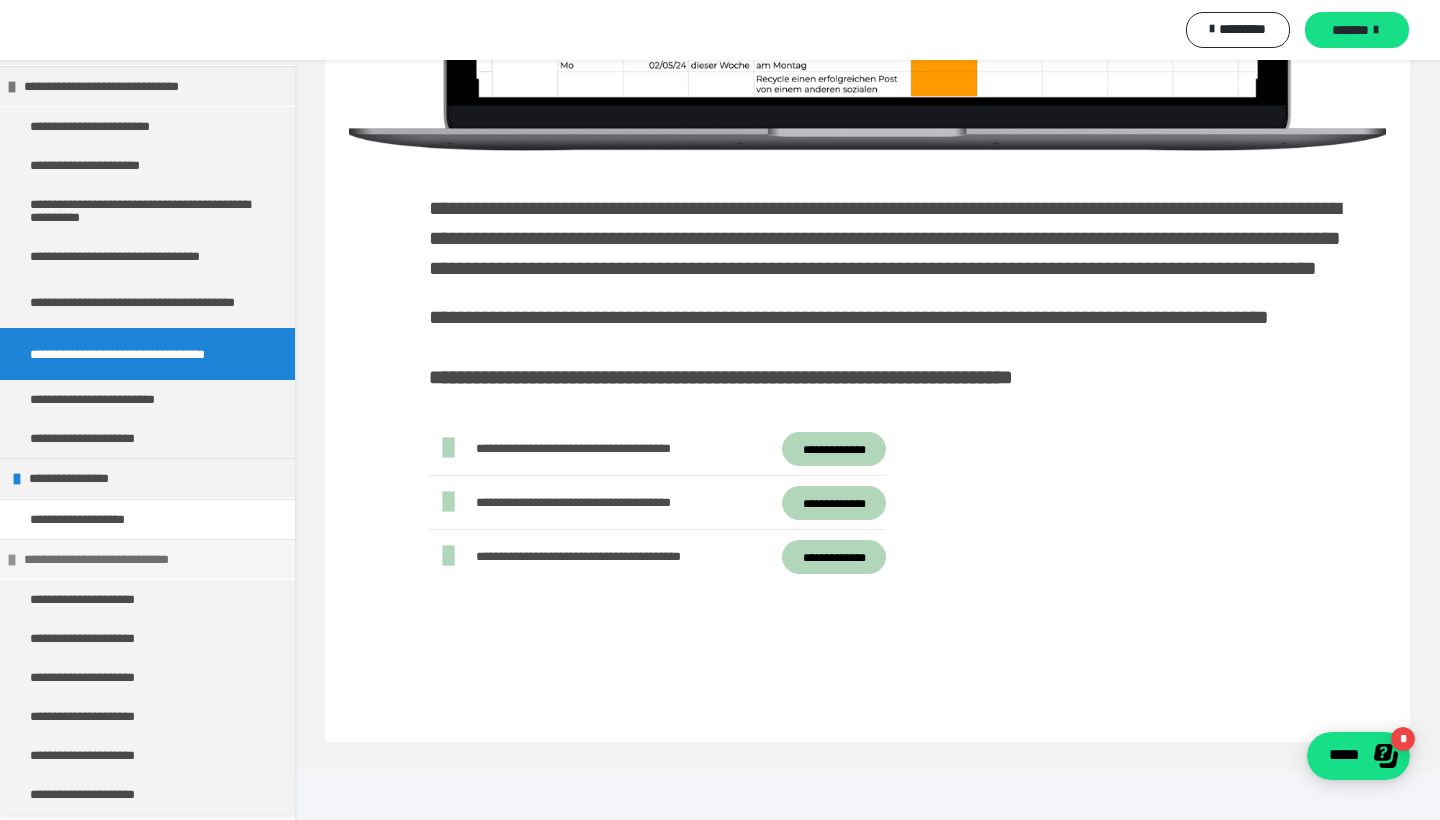 scroll, scrollTop: 533, scrollLeft: 0, axis: vertical 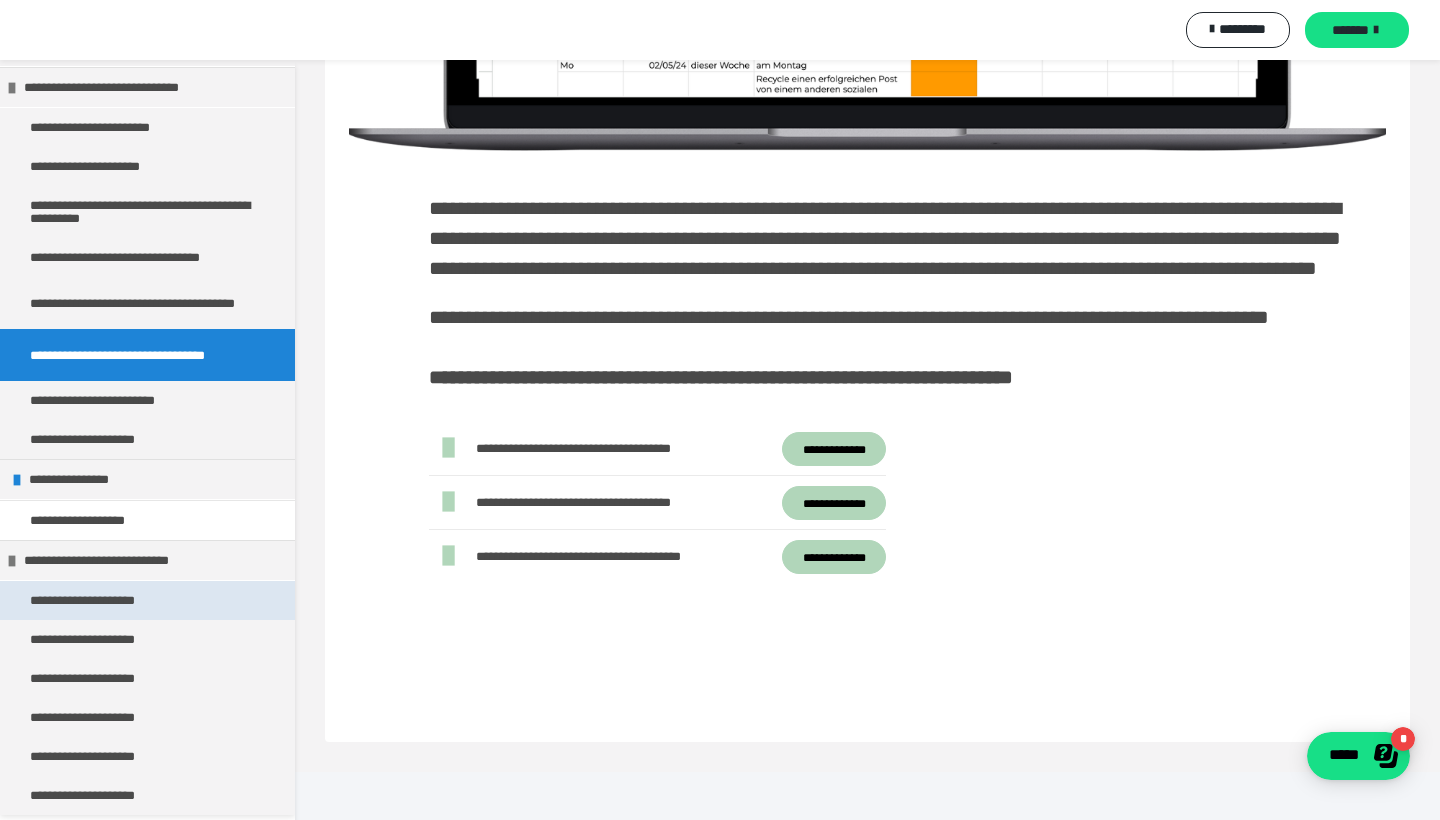 click on "**********" at bounding box center (147, 600) 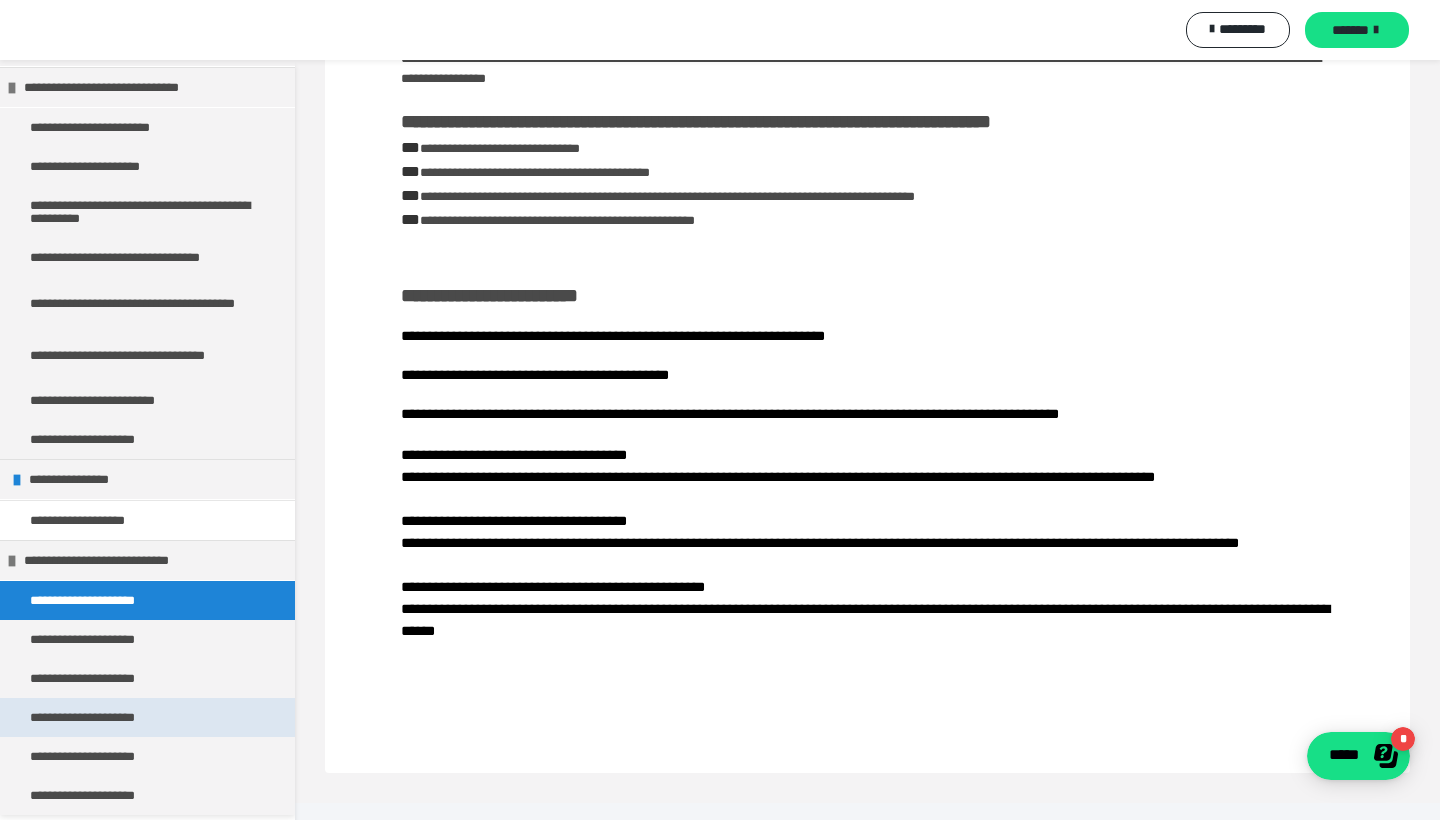 scroll, scrollTop: 215, scrollLeft: 0, axis: vertical 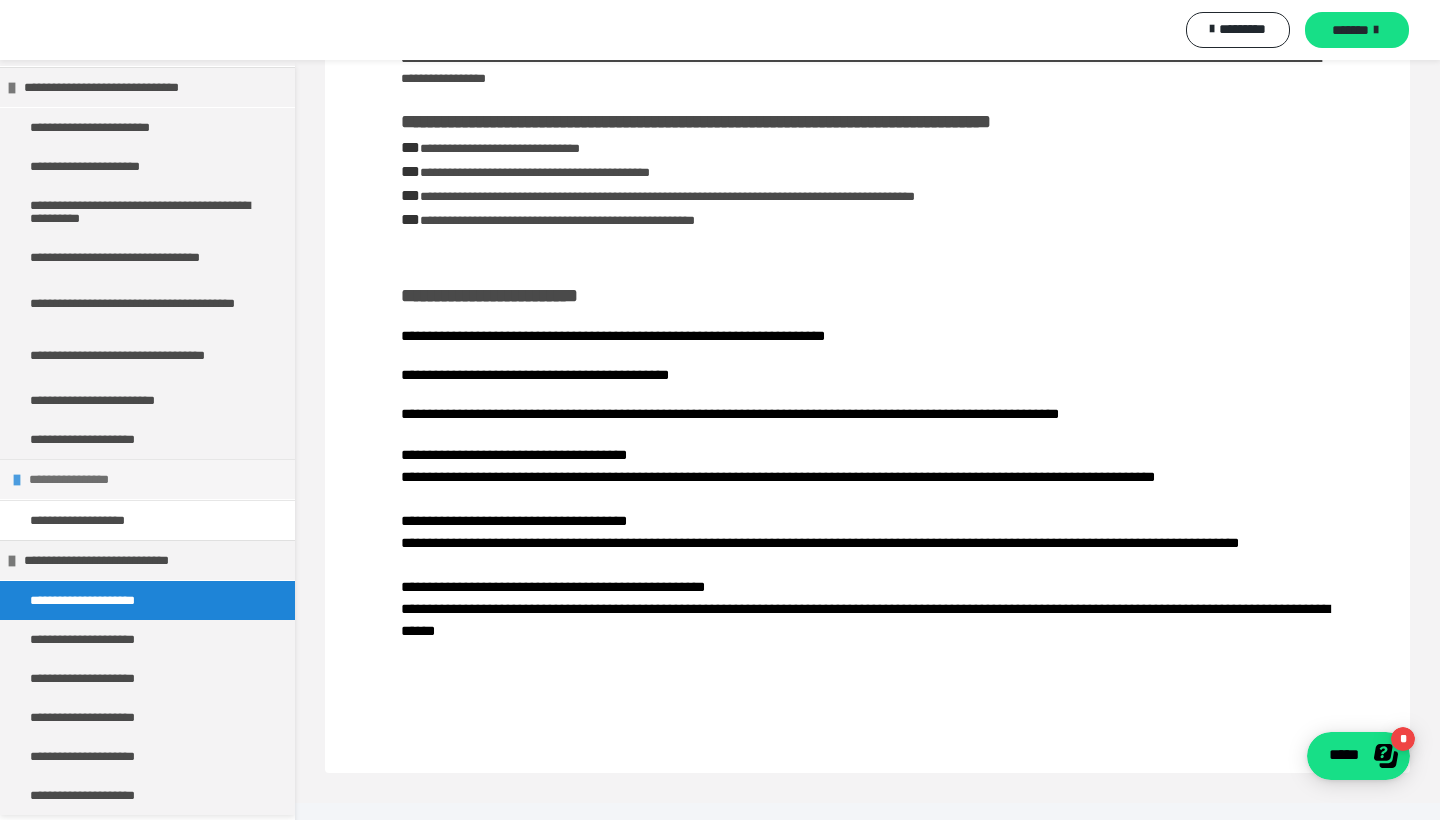click on "**********" at bounding box center [147, 479] 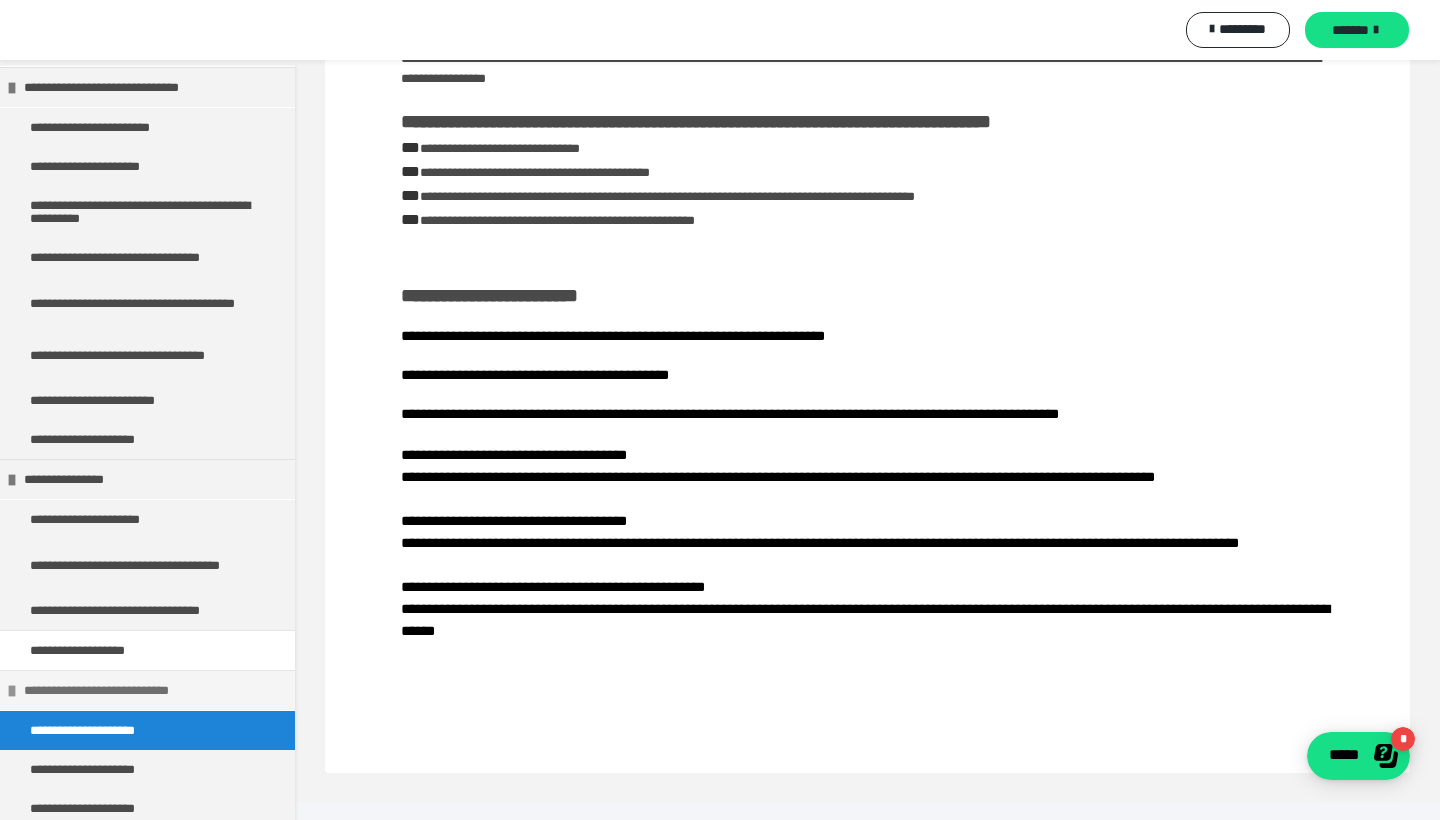 click on "**********" at bounding box center [152, 690] 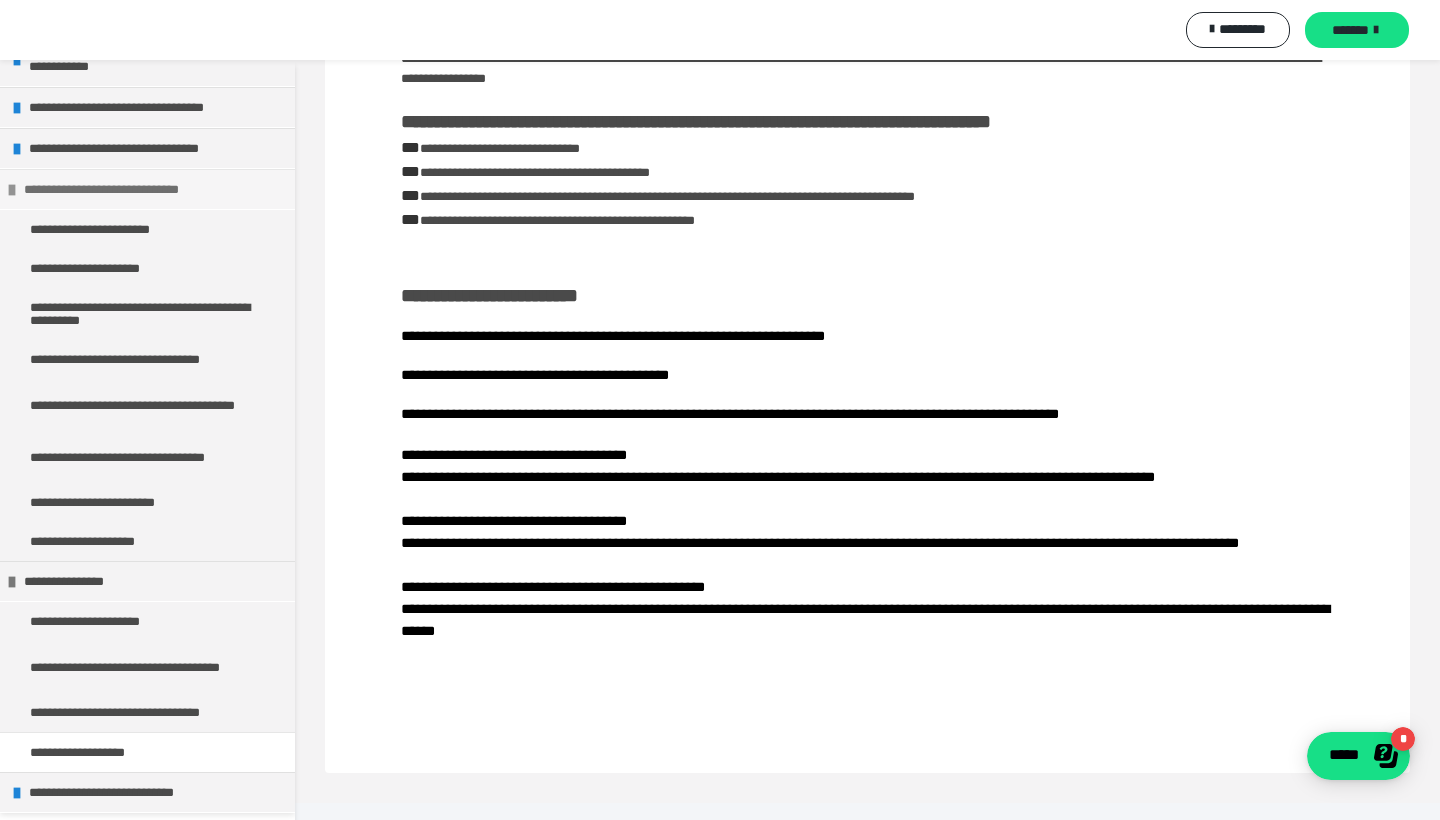 click on "**********" at bounding box center (147, 273) 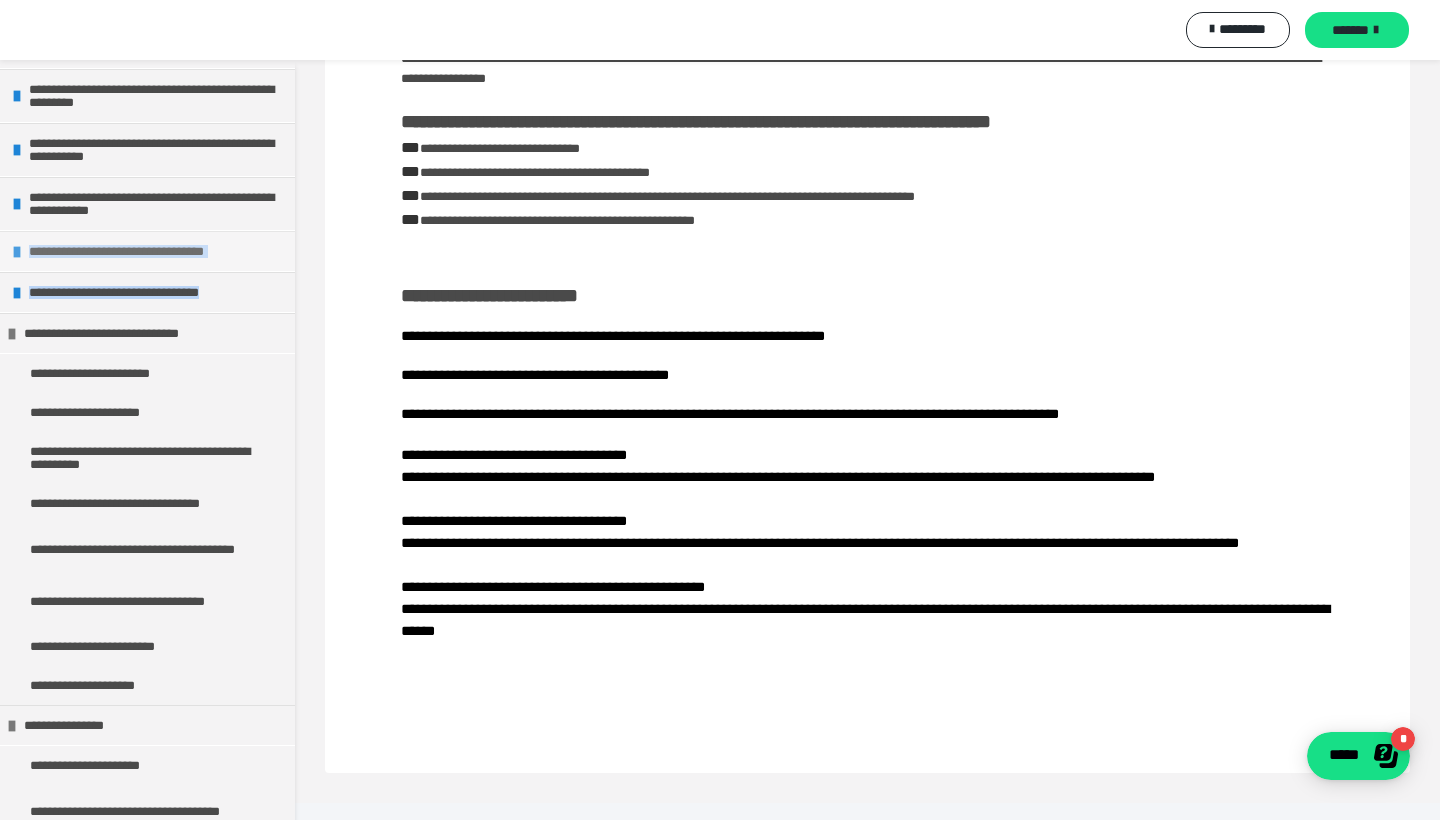 scroll, scrollTop: 287, scrollLeft: 0, axis: vertical 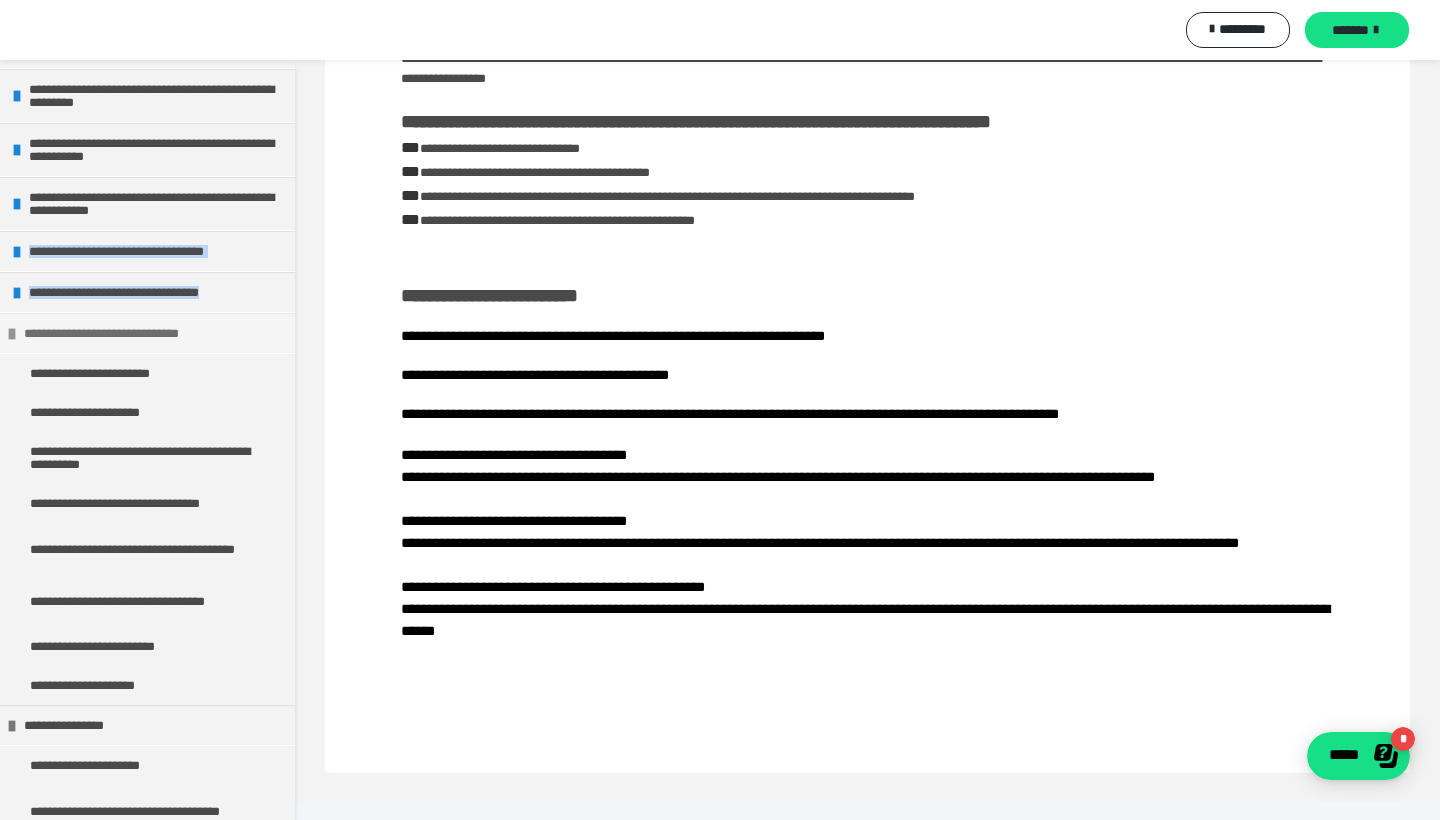 click at bounding box center (12, 334) 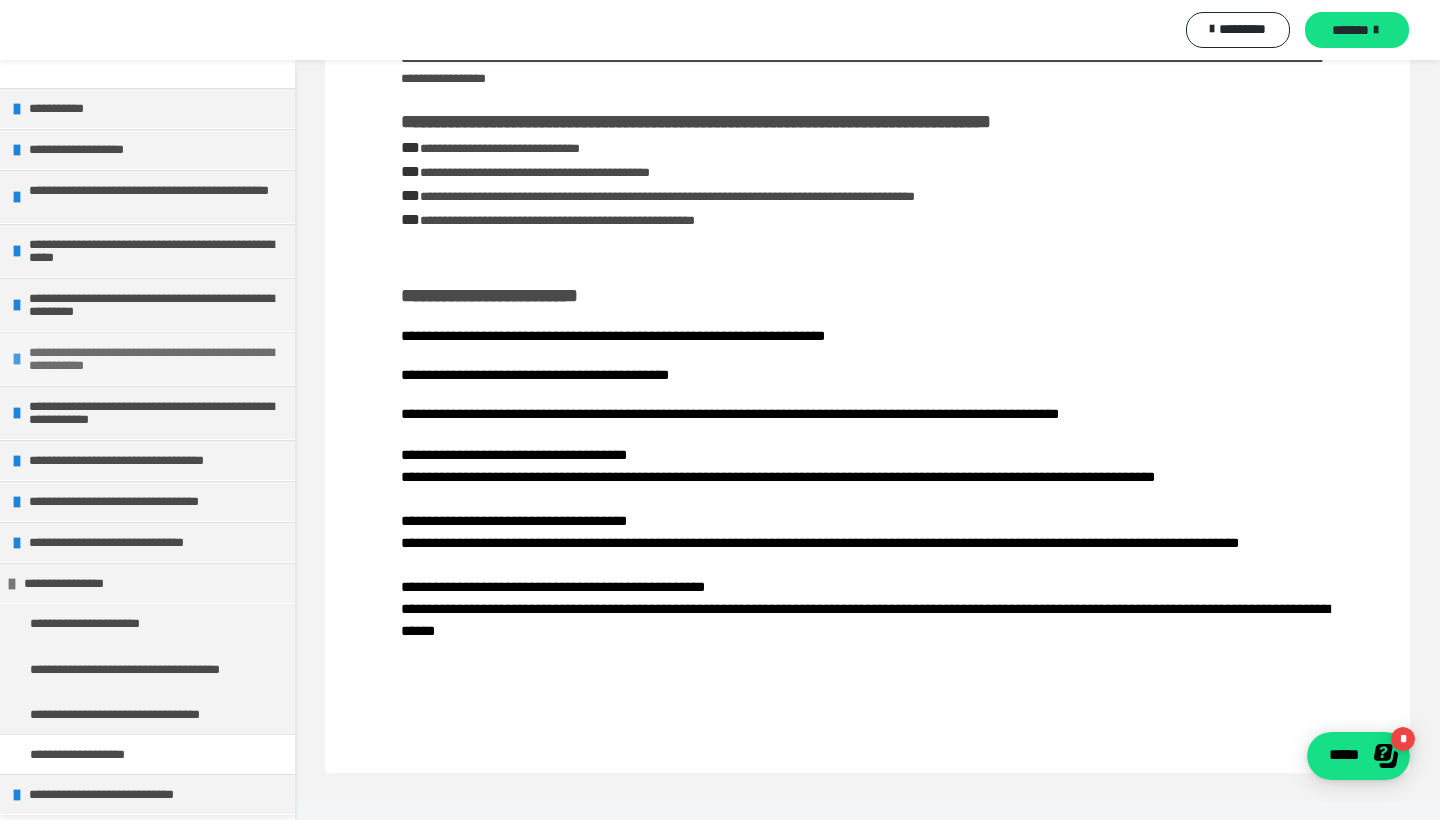 scroll, scrollTop: 57, scrollLeft: 0, axis: vertical 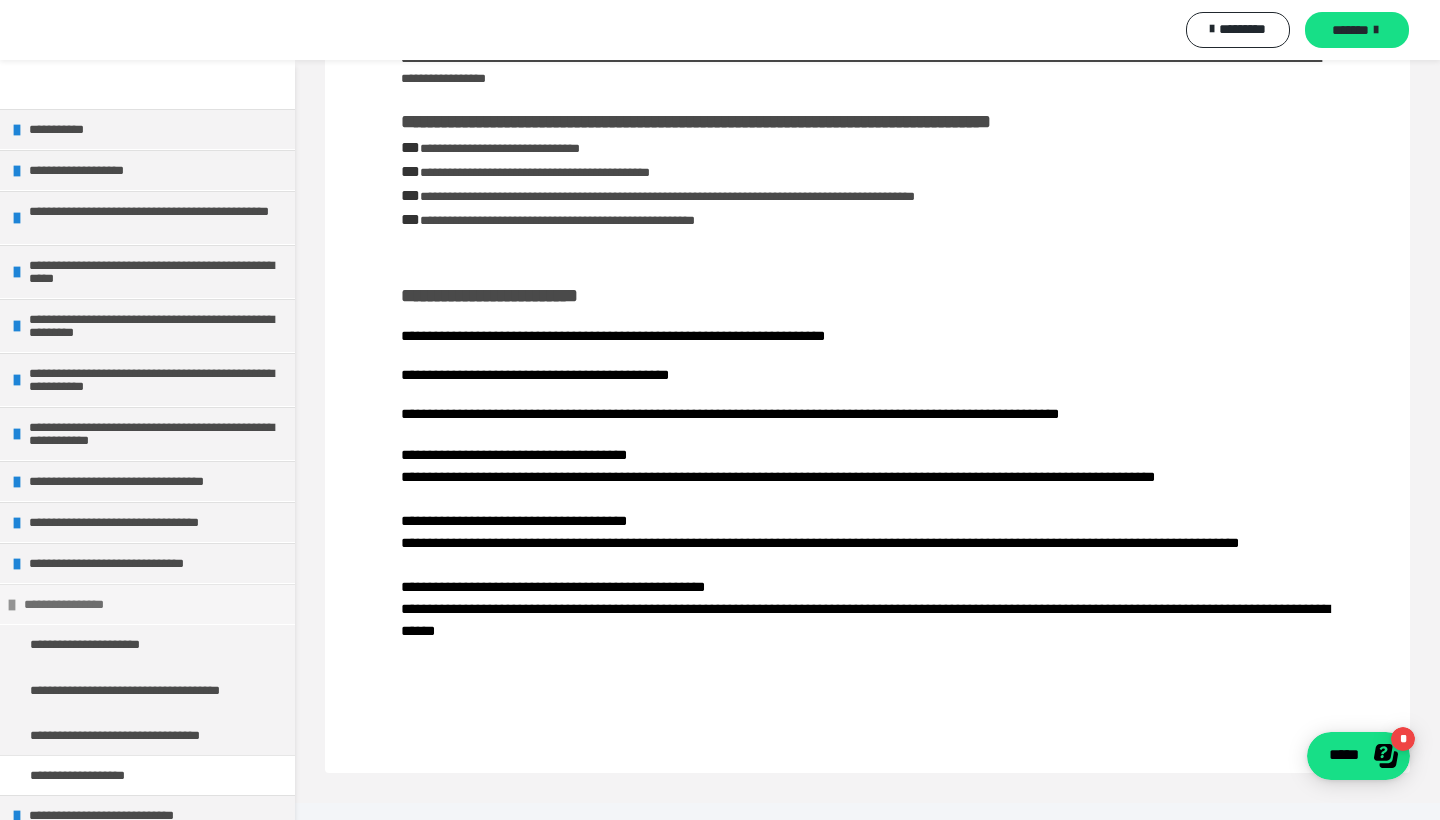 click at bounding box center (12, 605) 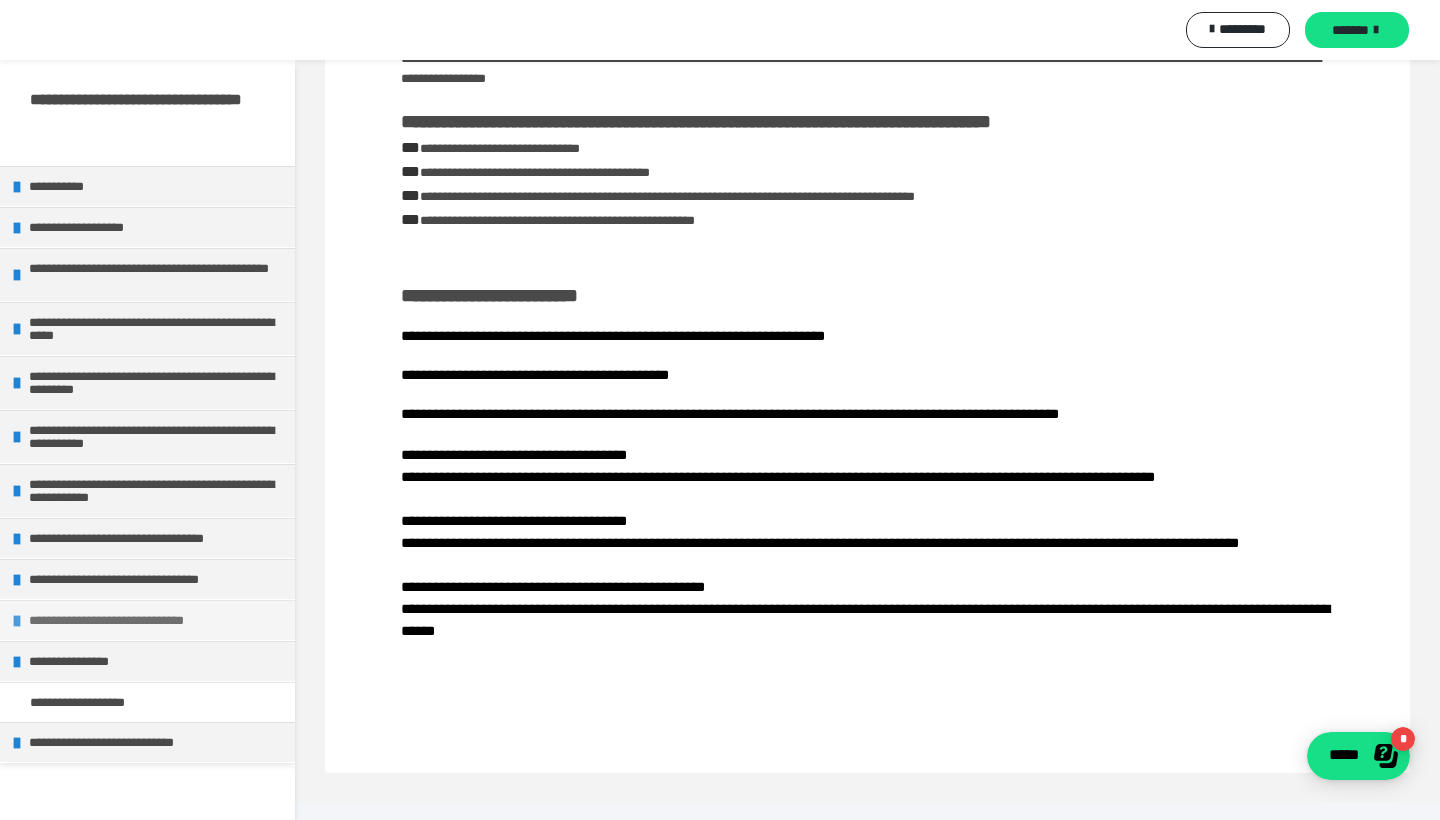 scroll, scrollTop: 0, scrollLeft: 0, axis: both 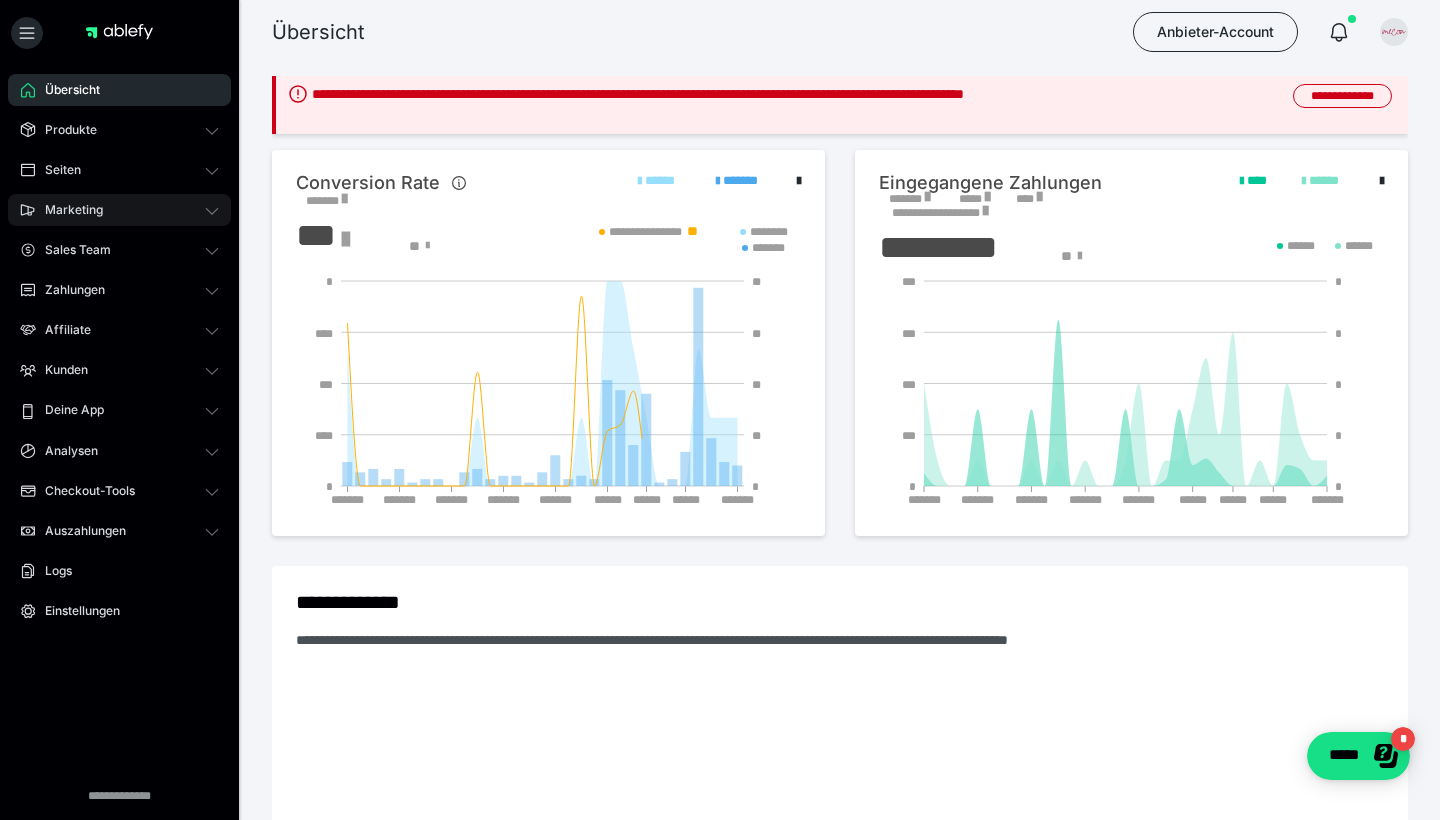 click on "Marketing" at bounding box center (119, 210) 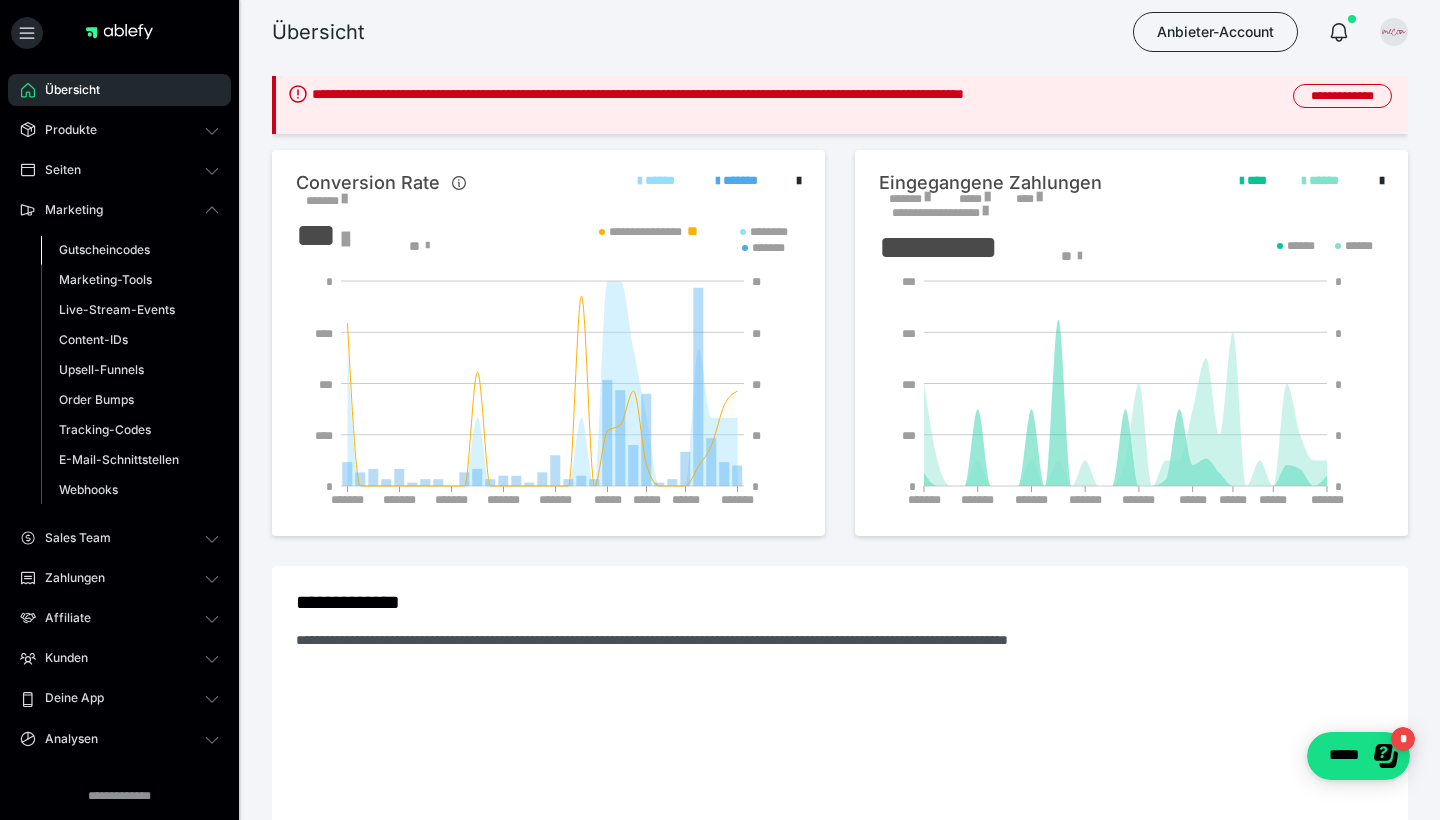 click on "Gutscheincodes" at bounding box center (130, 250) 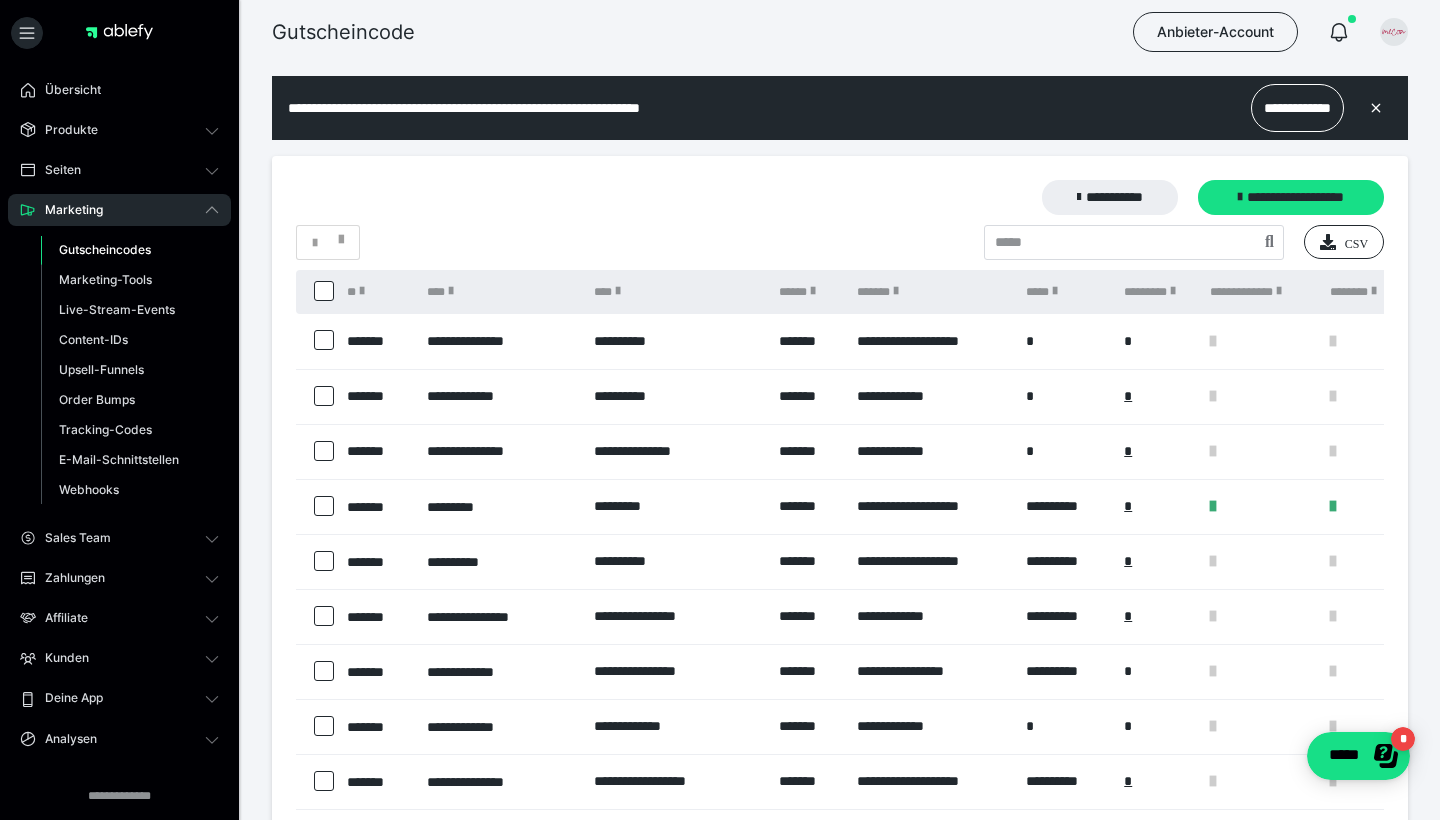 scroll, scrollTop: 0, scrollLeft: 0, axis: both 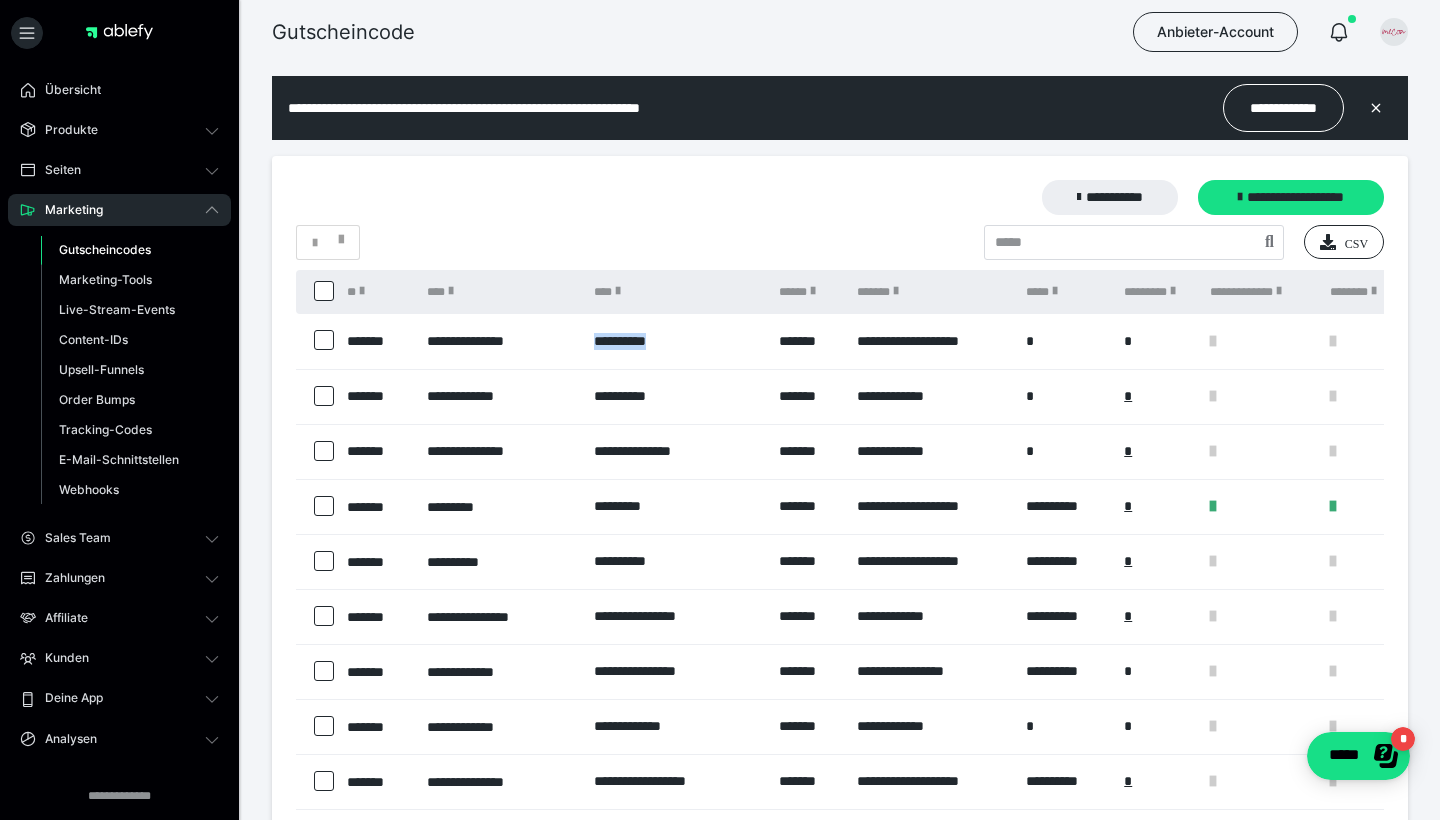 drag, startPoint x: 686, startPoint y: 341, endPoint x: 595, endPoint y: 340, distance: 91.00549 